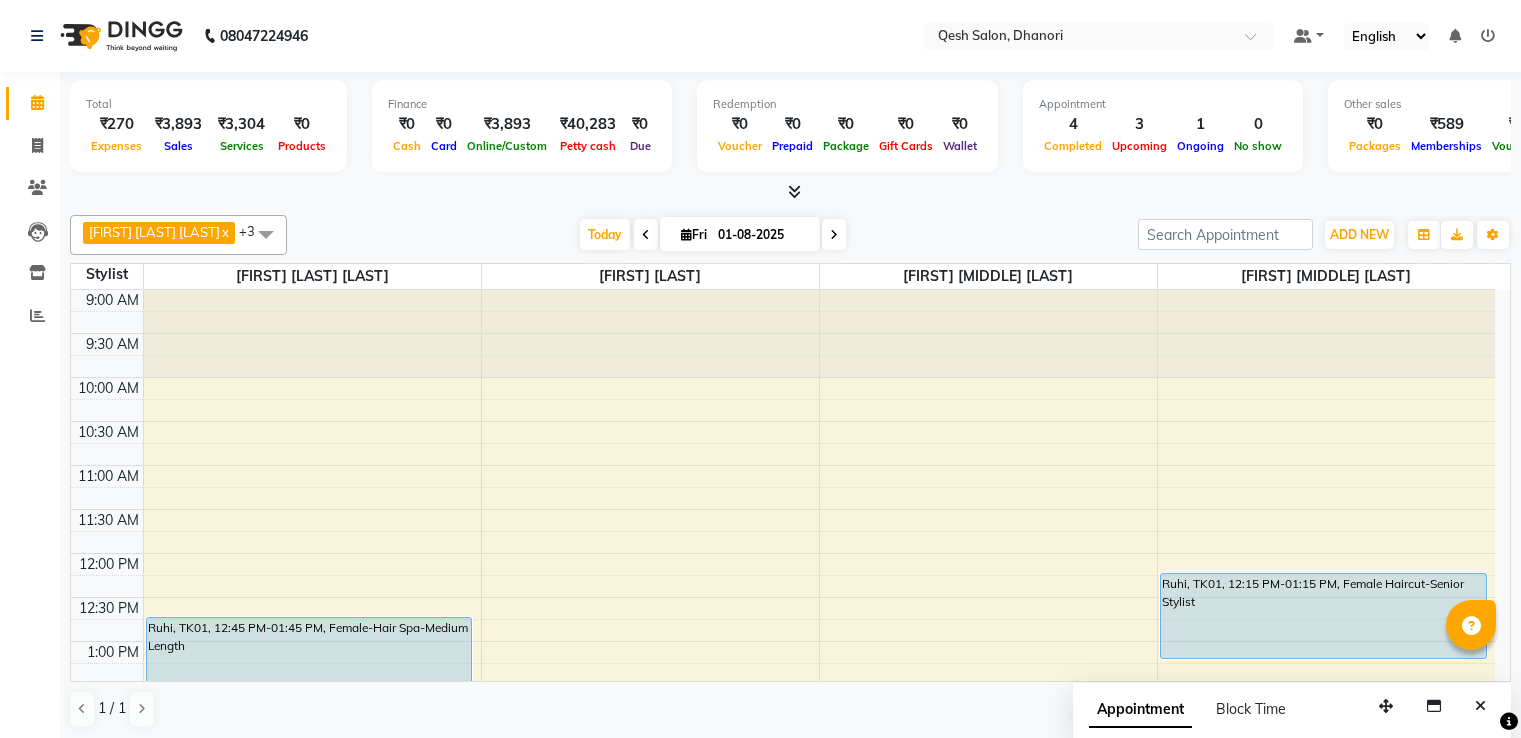 scroll, scrollTop: 0, scrollLeft: 0, axis: both 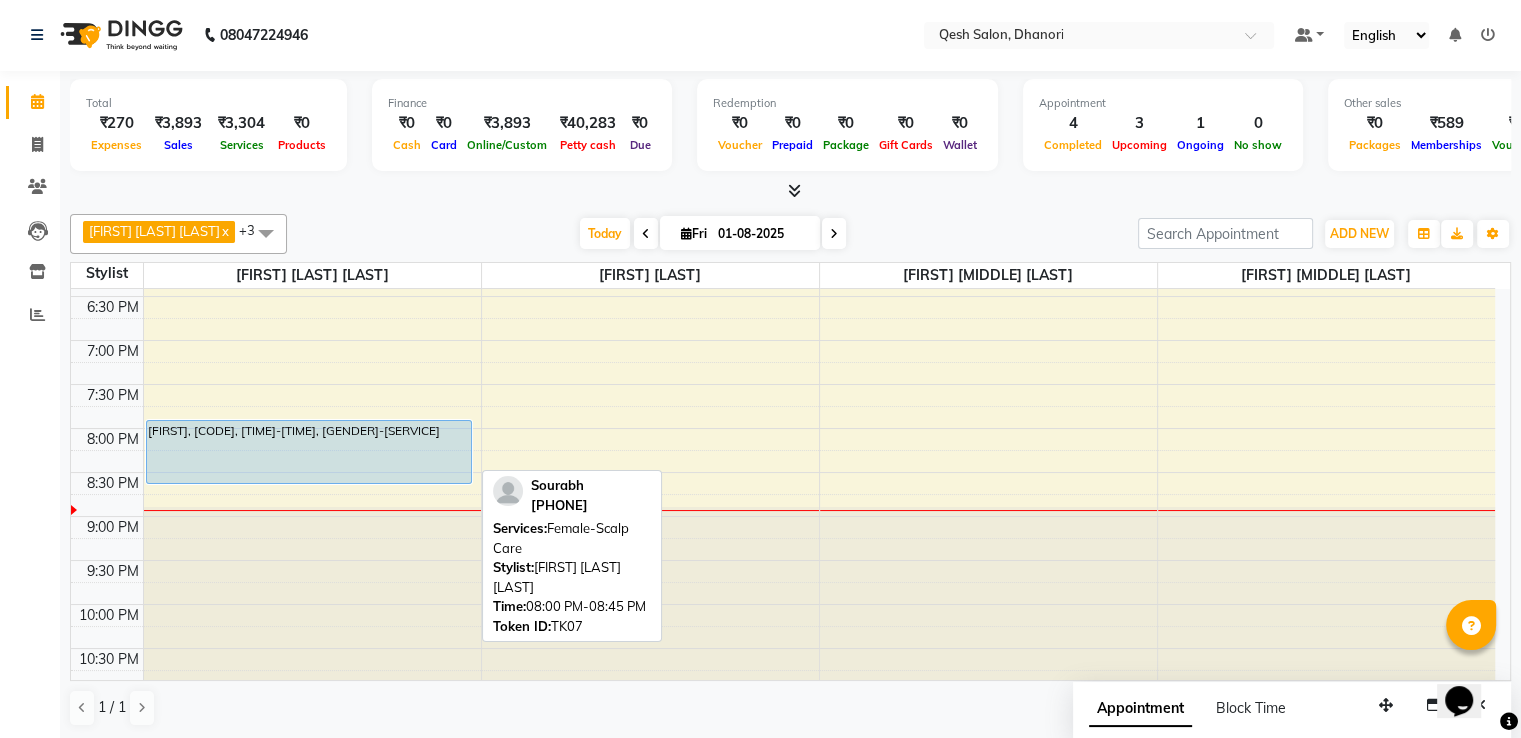 click on "[FIRST], [CODE], [TIME]-[TIME], [GENDER]-[SERVICE]" at bounding box center [309, 452] 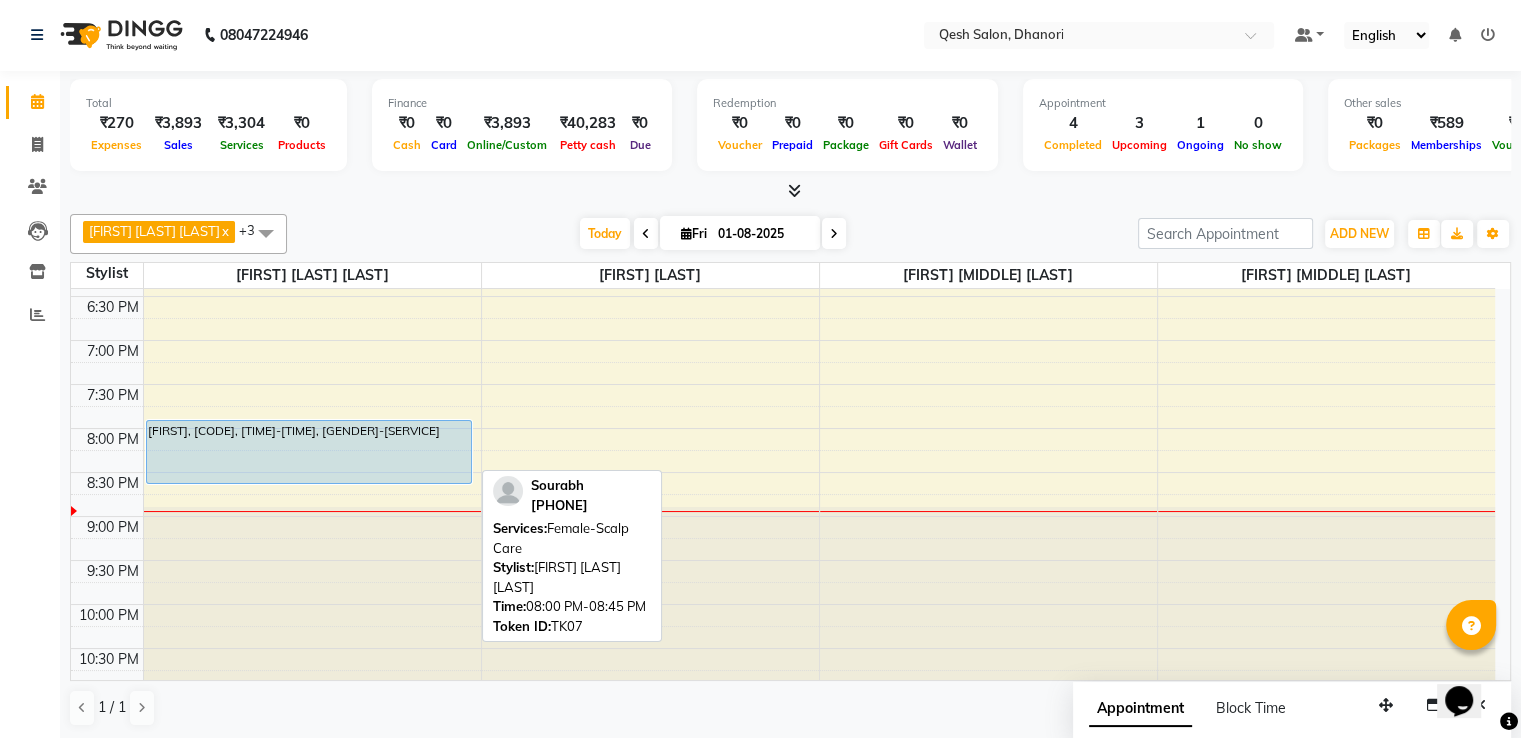 click on "[FIRST], [CODE], [TIME]-[TIME], [GENDER]-[SERVICE]" at bounding box center [309, 452] 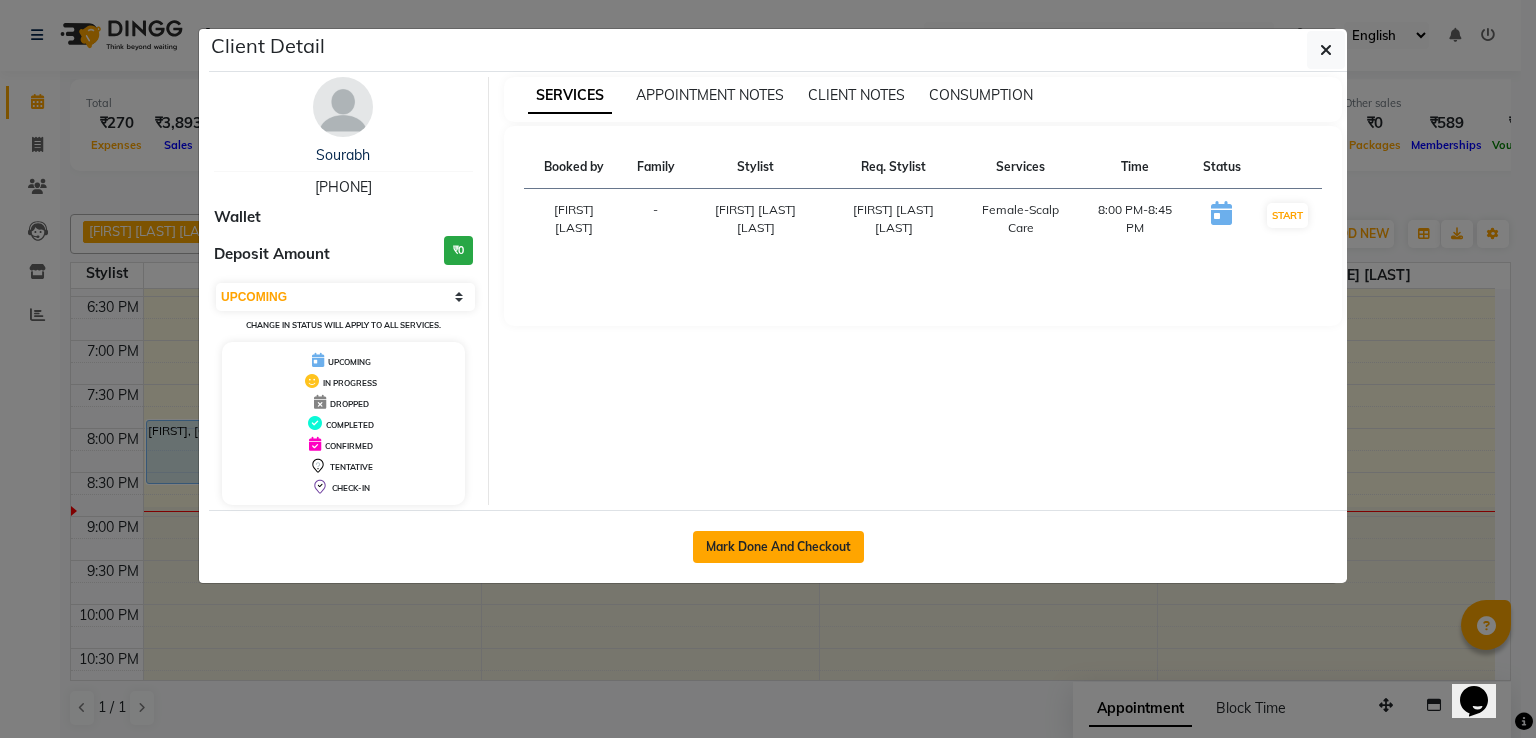 click on "Mark Done And Checkout" 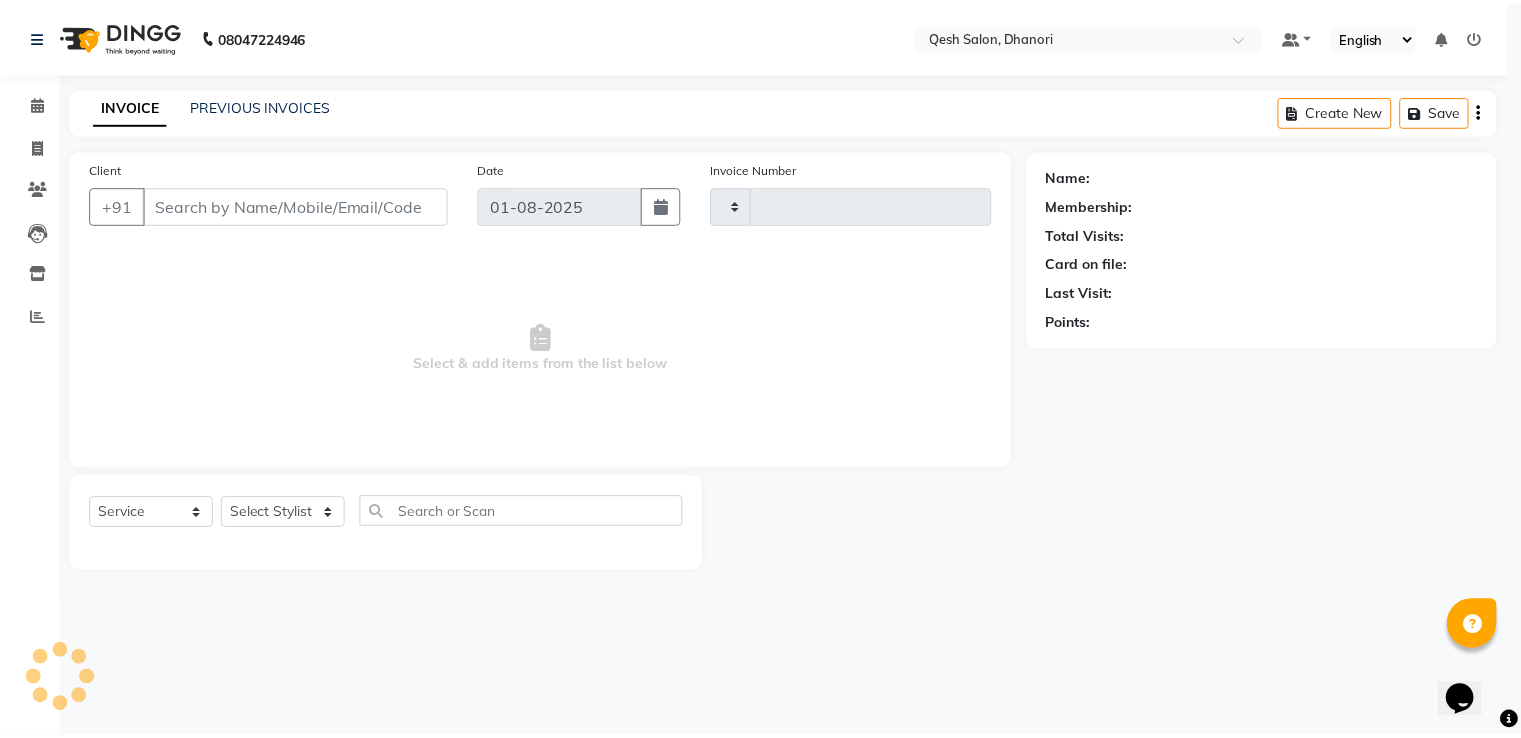 scroll, scrollTop: 0, scrollLeft: 0, axis: both 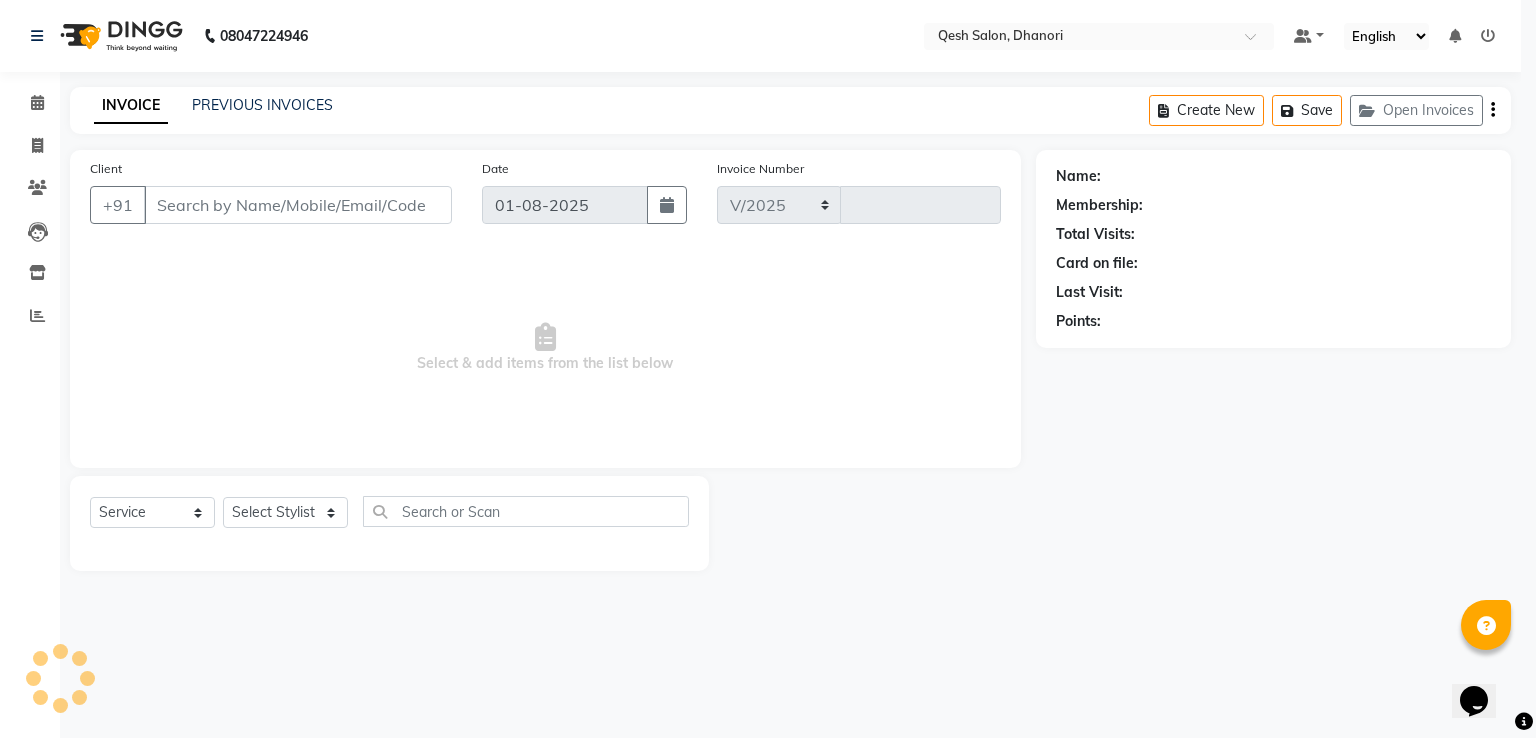 select on "7641" 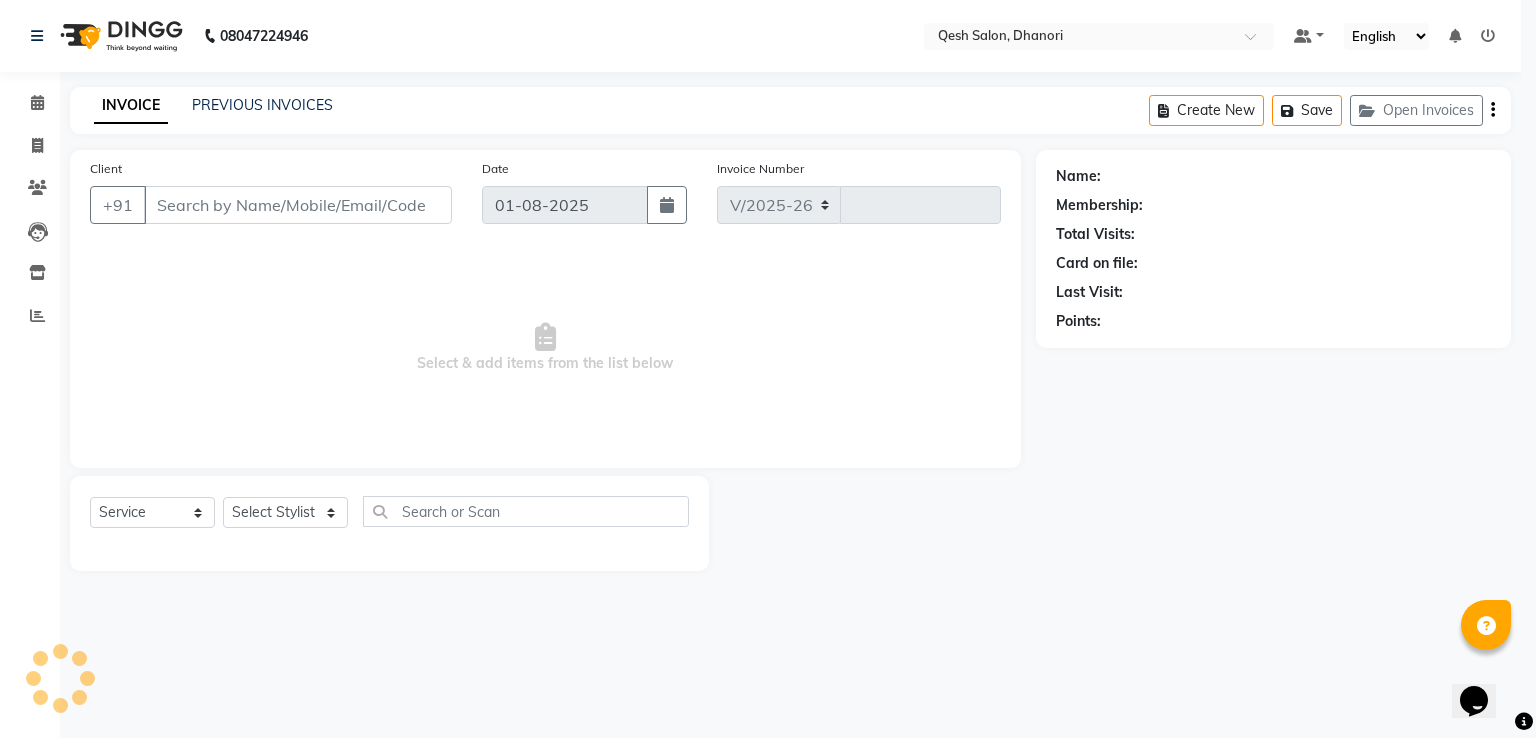 type on "0431" 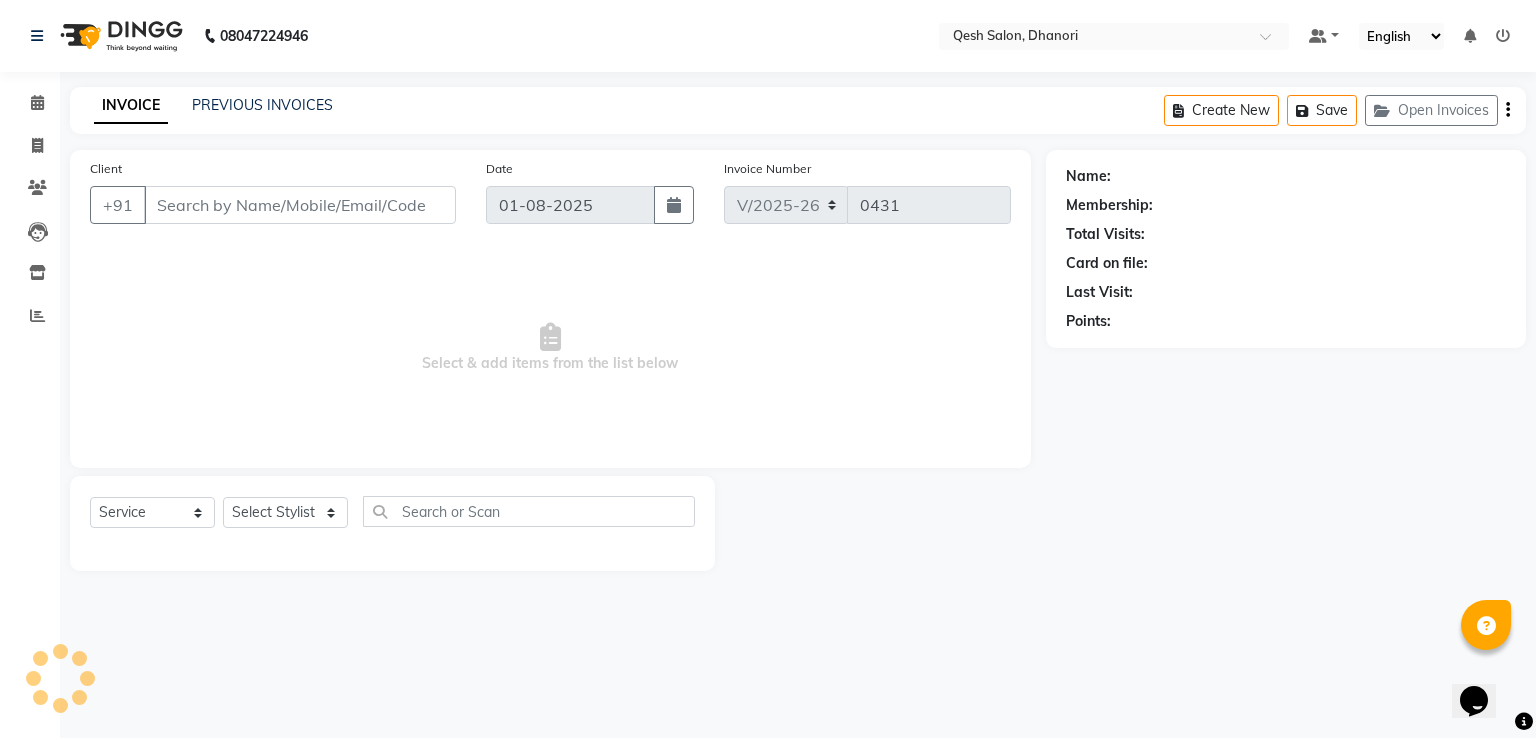 type on "[PHONE]" 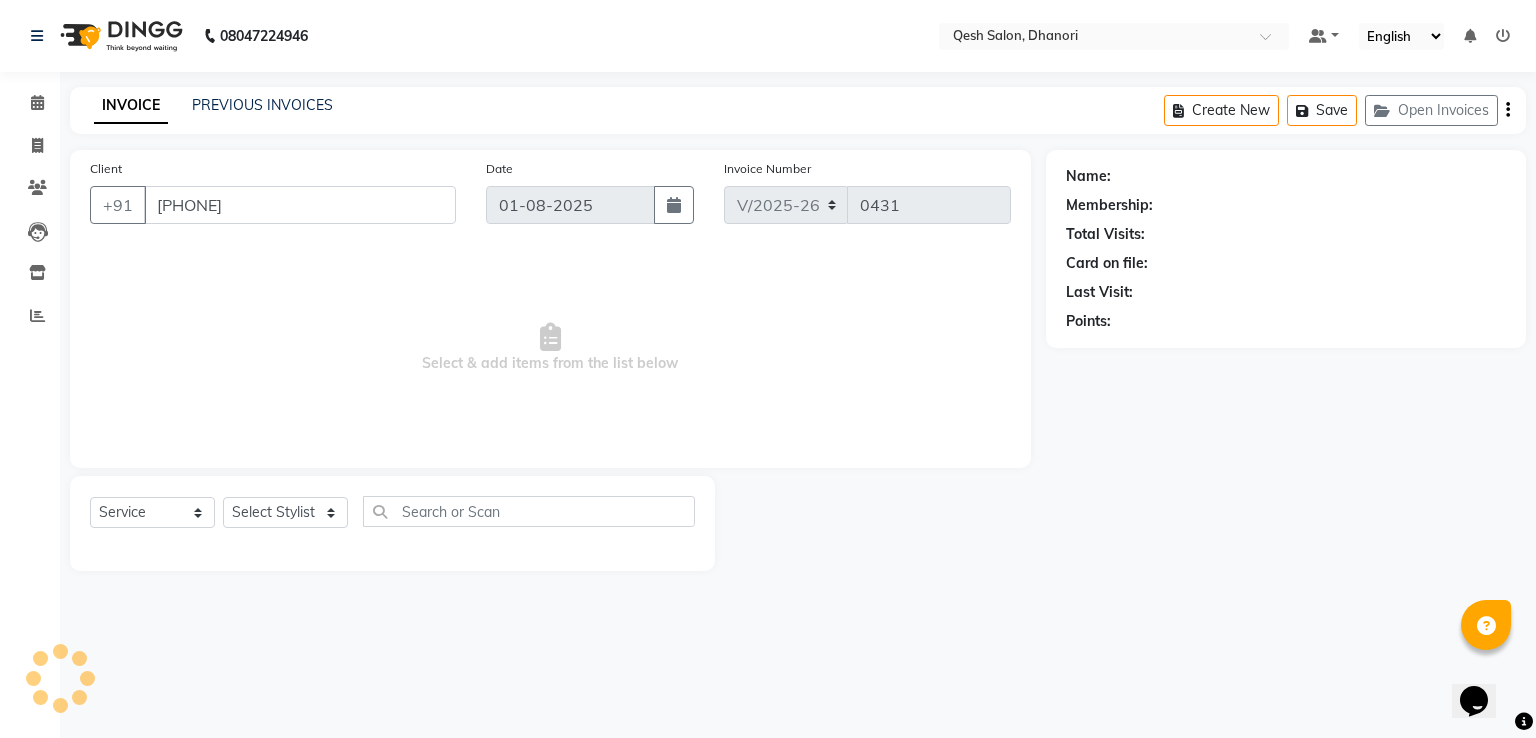 select on "79251" 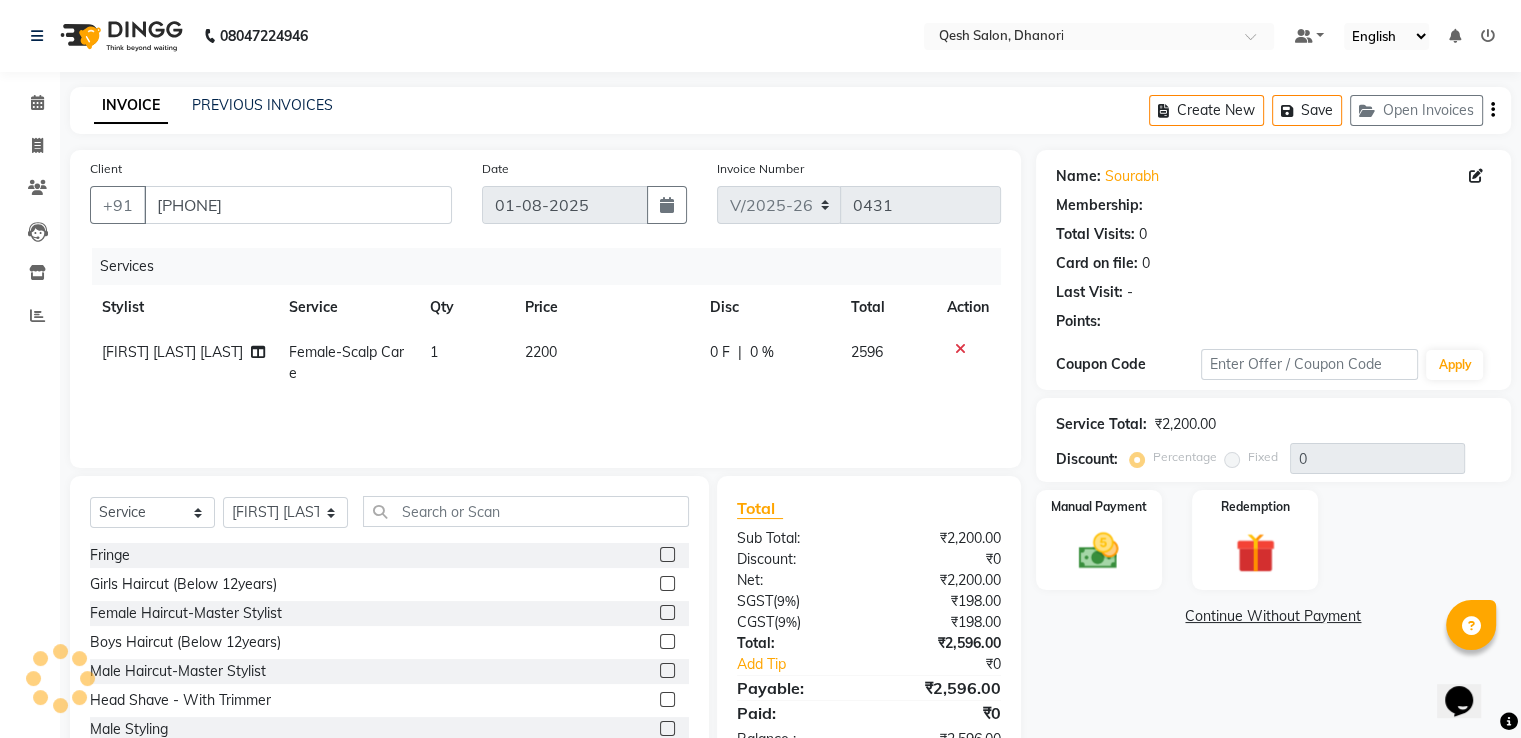 select on "1: Object" 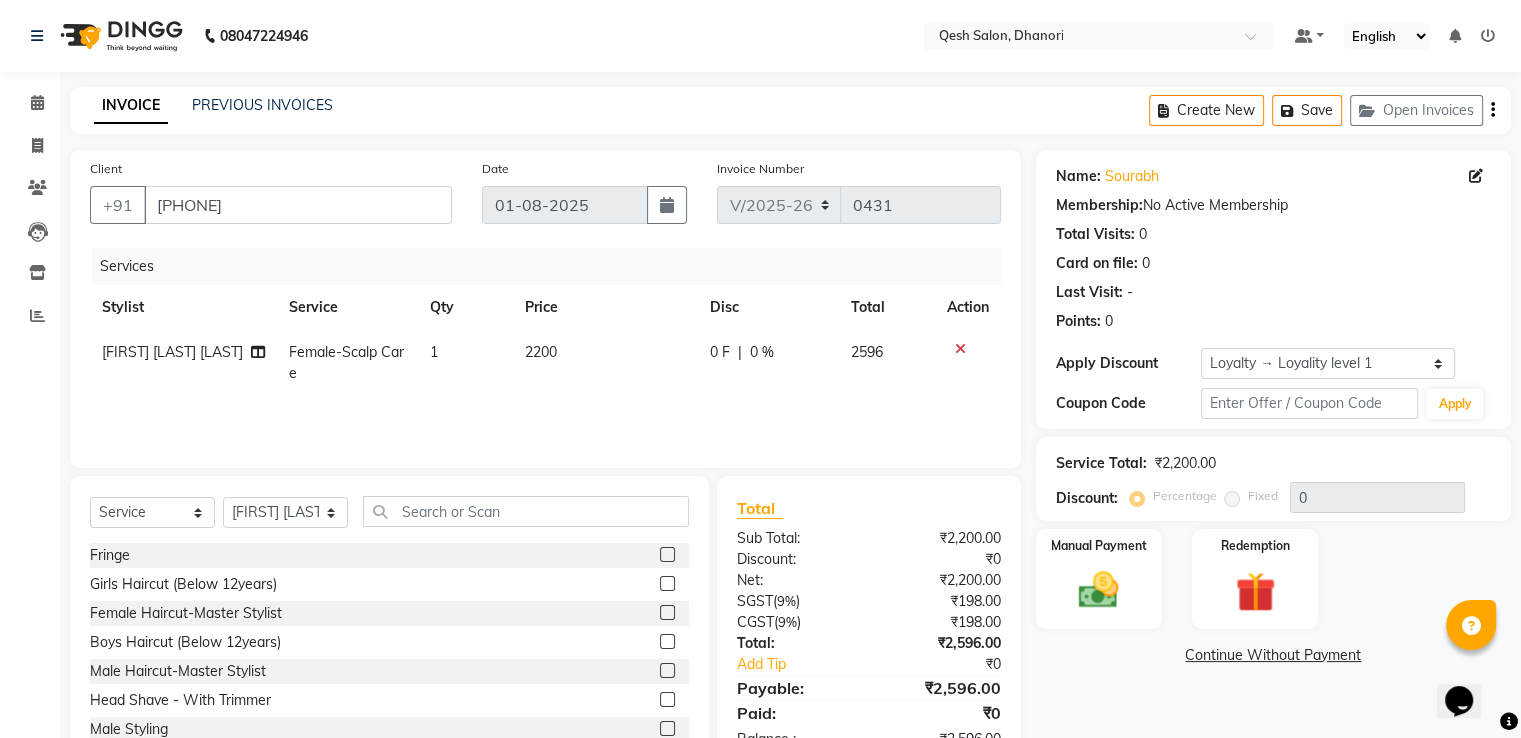 scroll, scrollTop: 64, scrollLeft: 0, axis: vertical 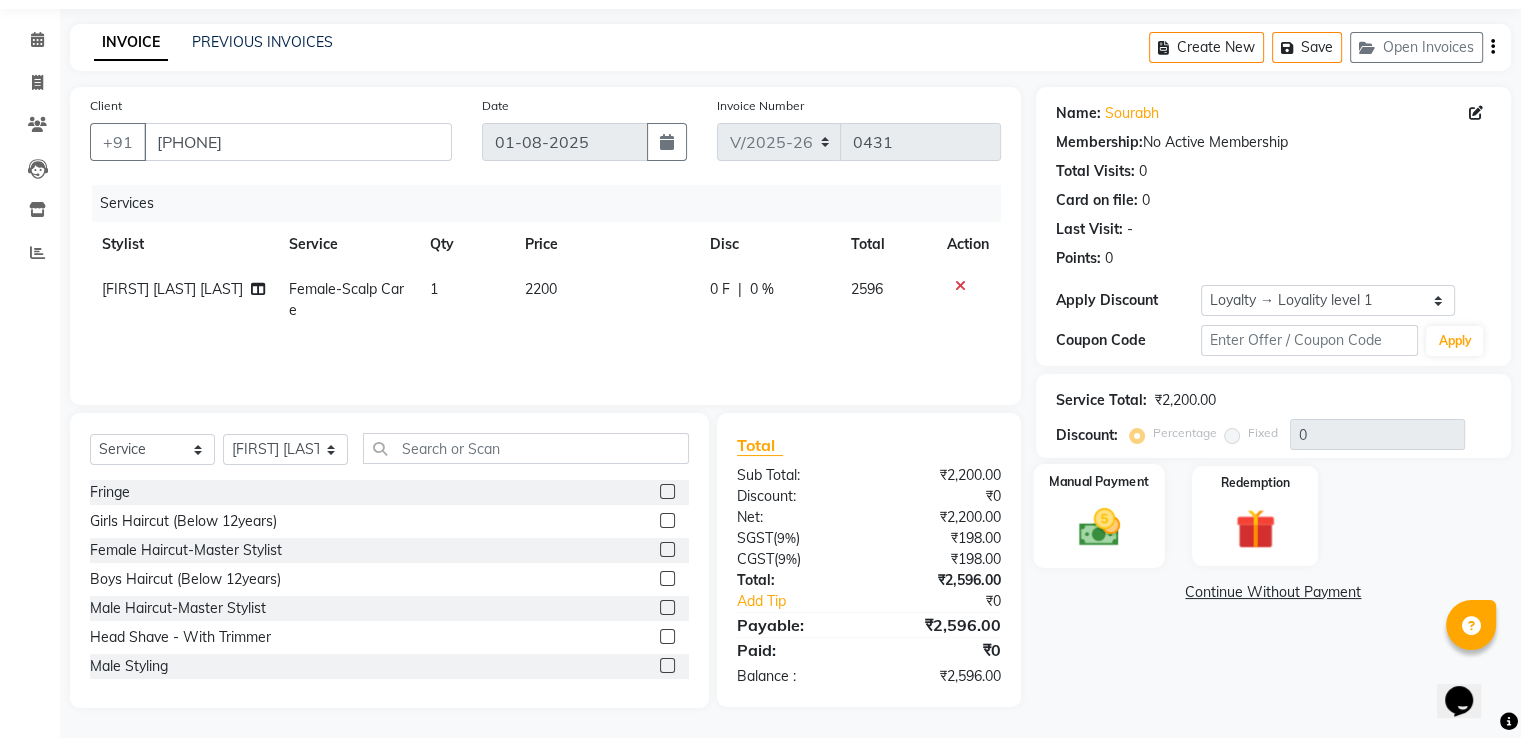 click 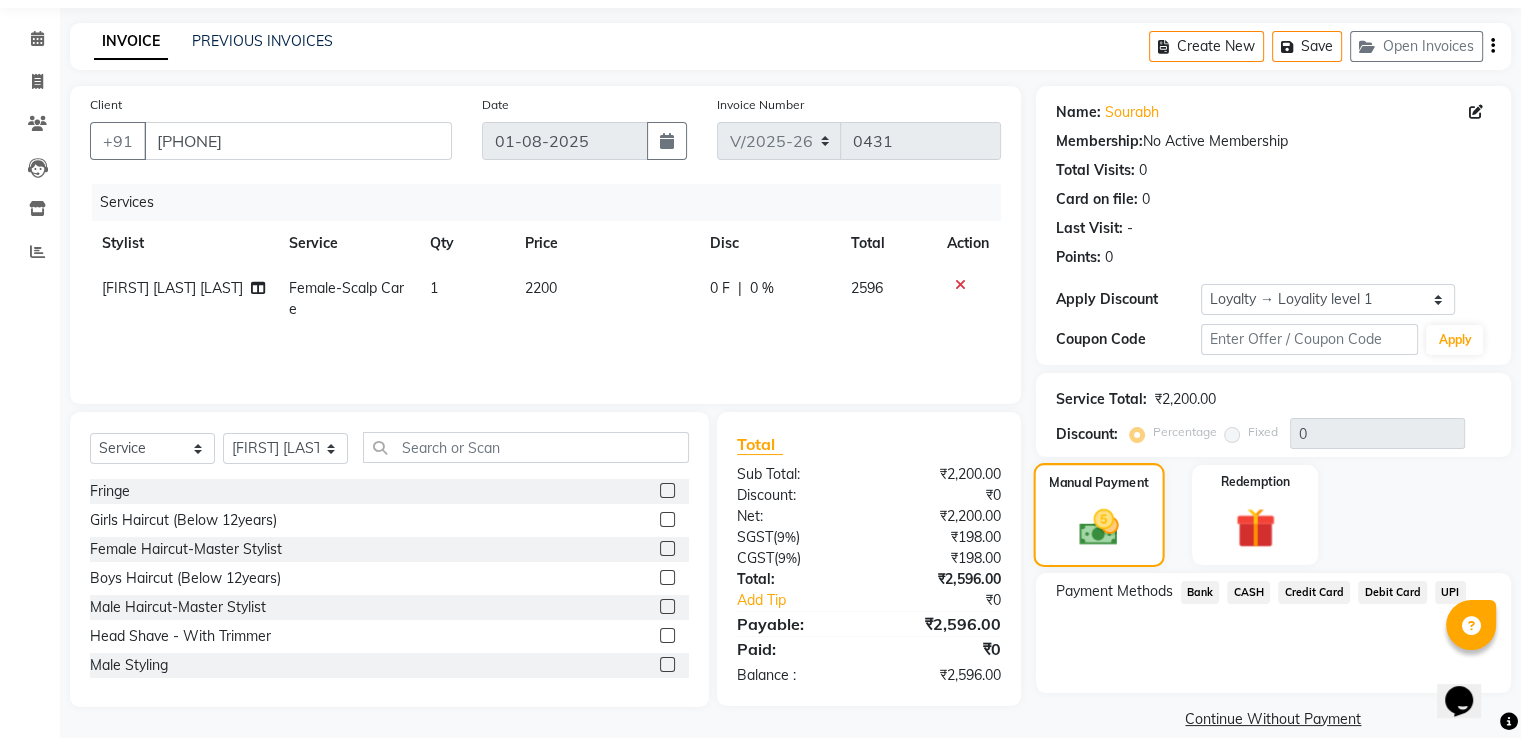 scroll, scrollTop: 89, scrollLeft: 0, axis: vertical 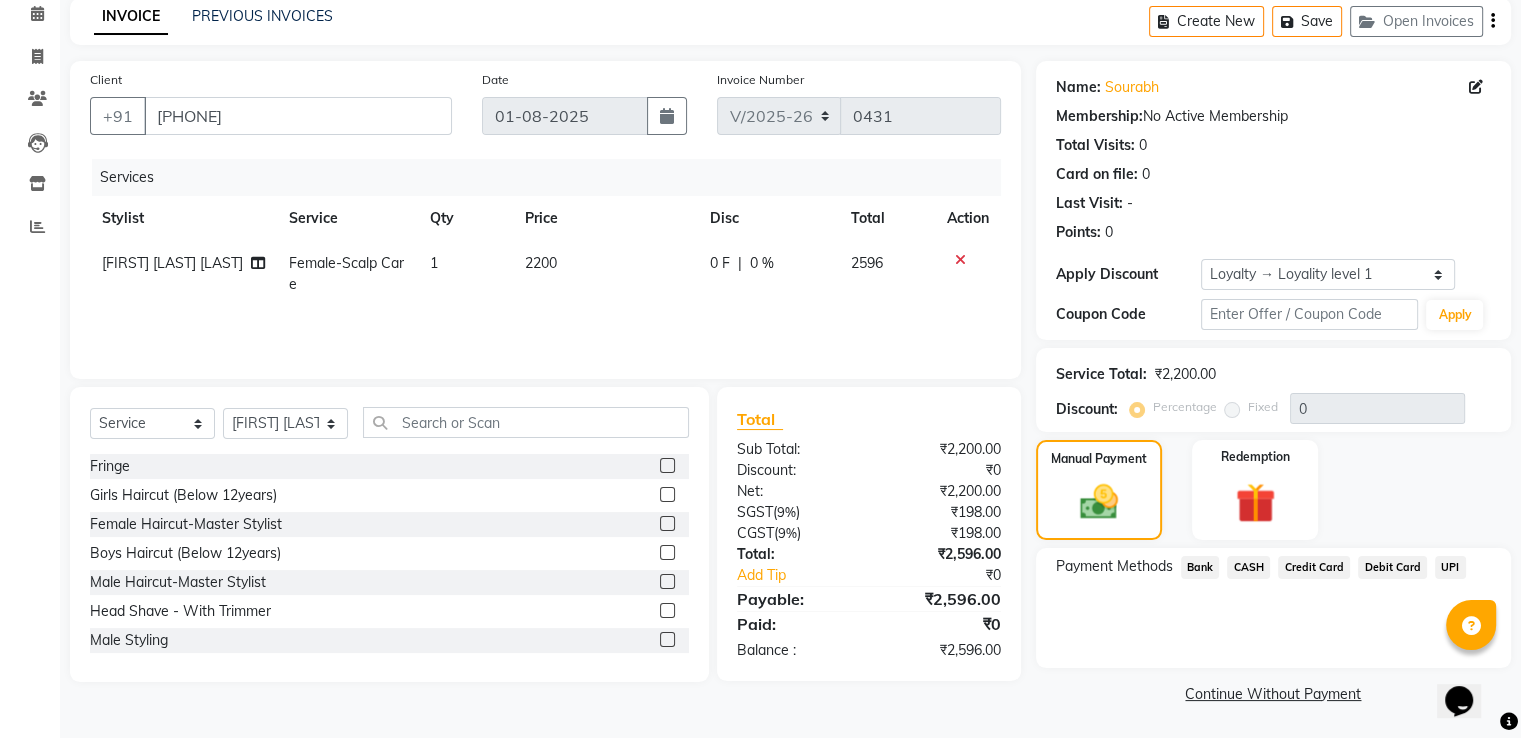 click on "Credit Card" 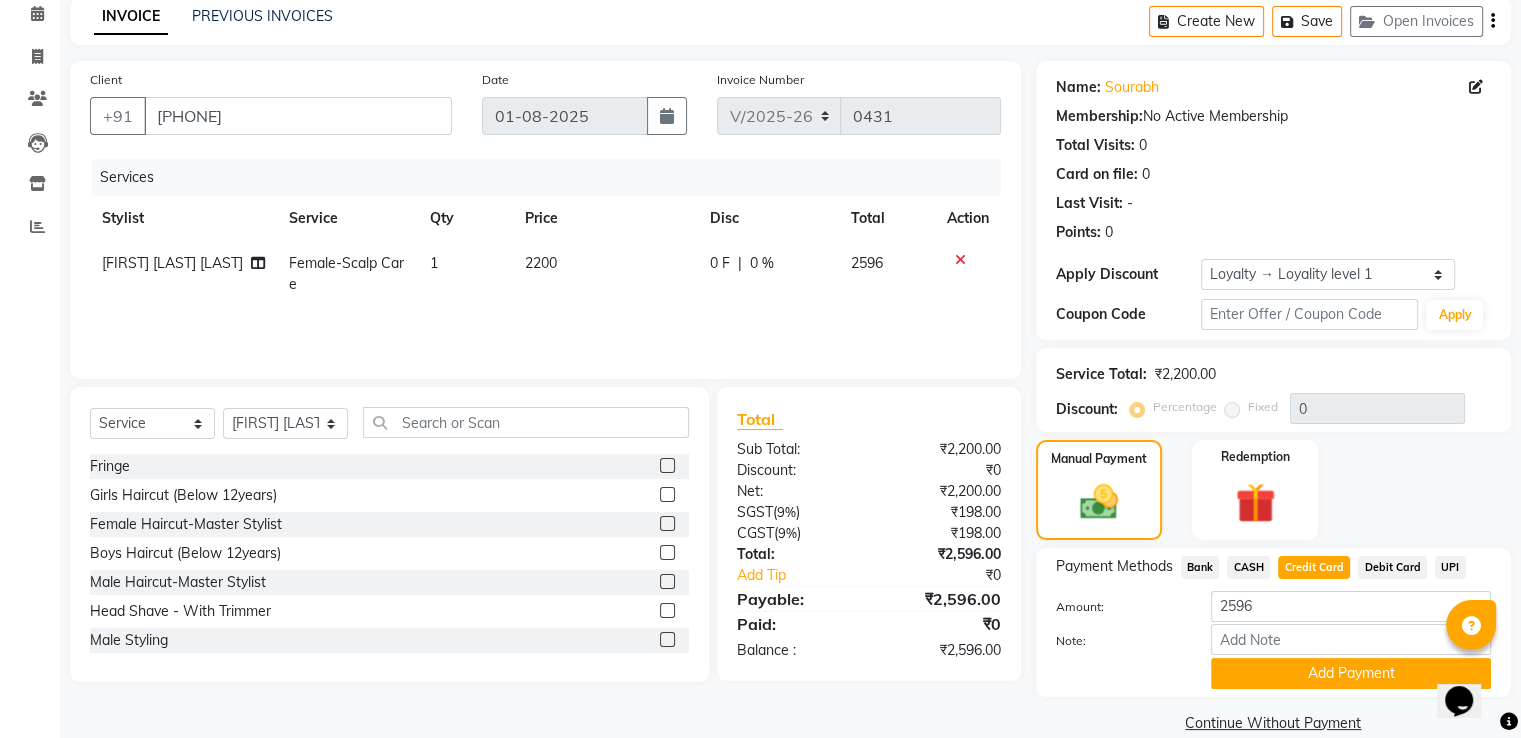 scroll, scrollTop: 120, scrollLeft: 0, axis: vertical 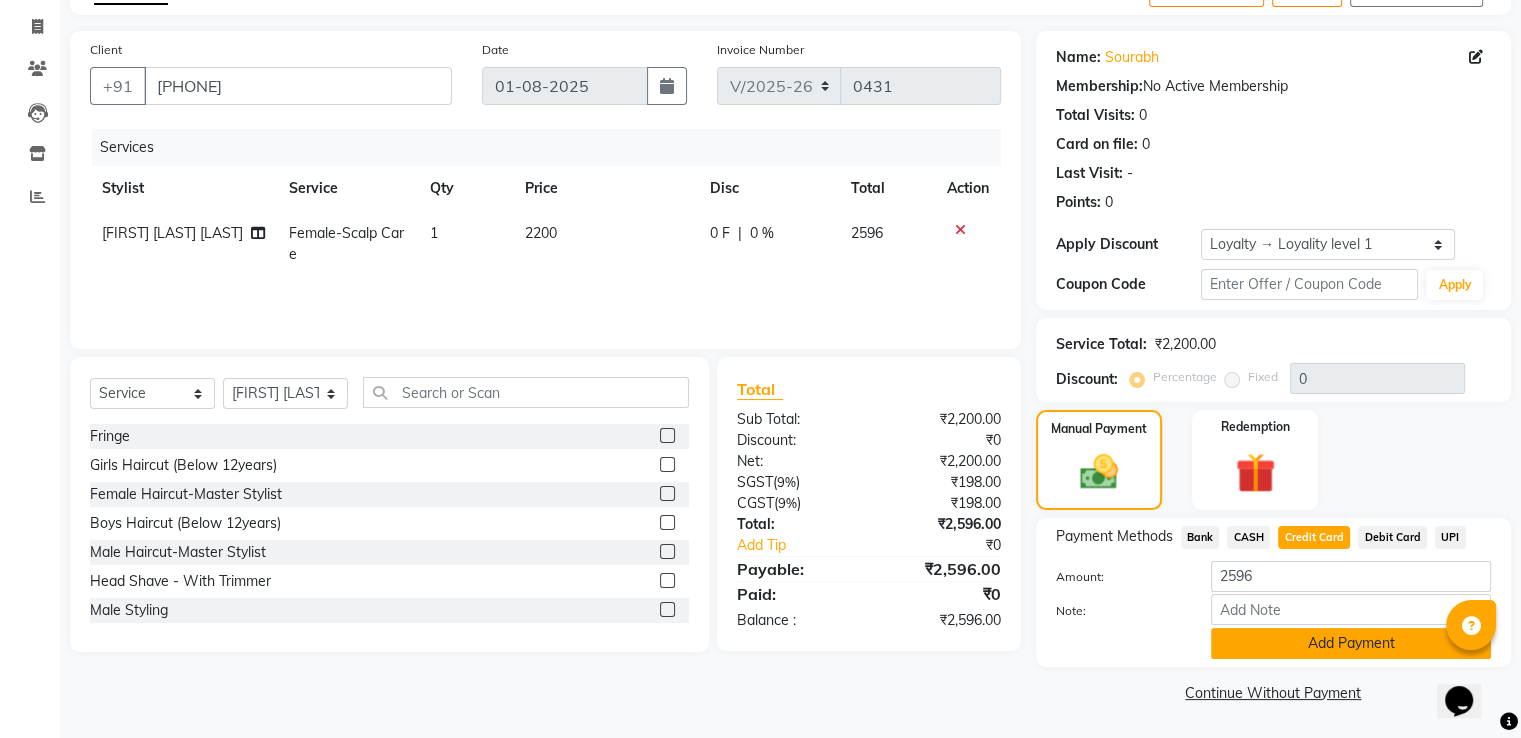 click on "Add Payment" 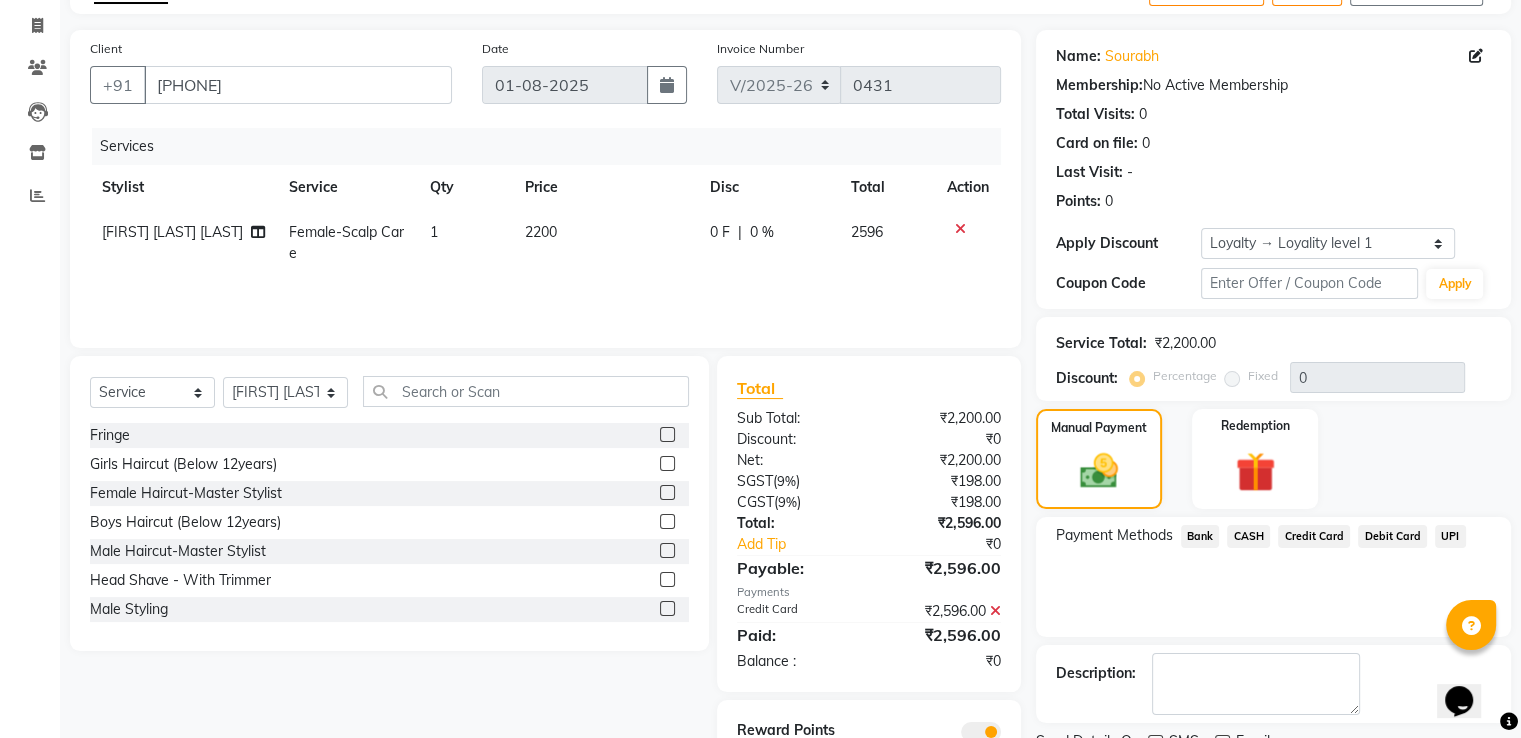 scroll, scrollTop: 204, scrollLeft: 0, axis: vertical 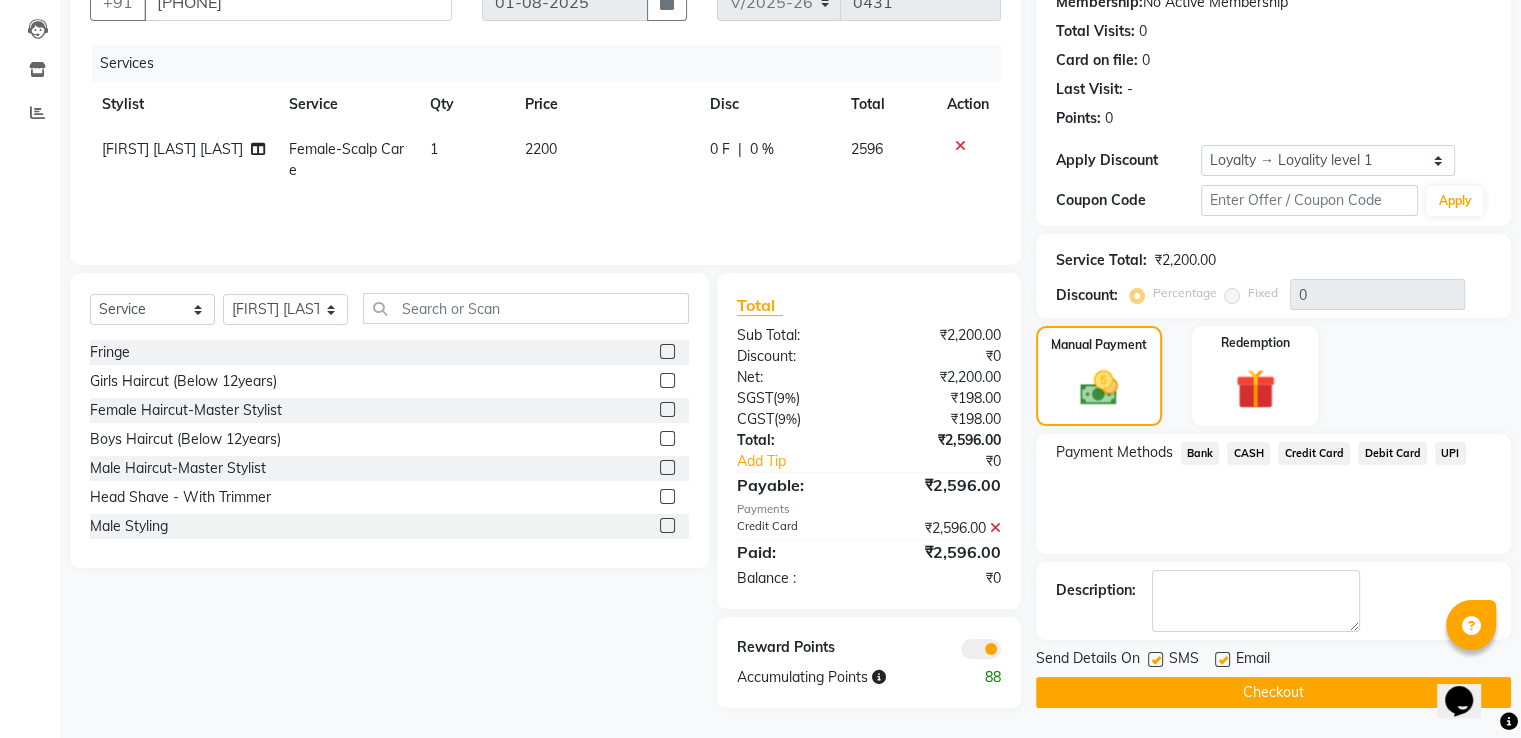 click on "Checkout" 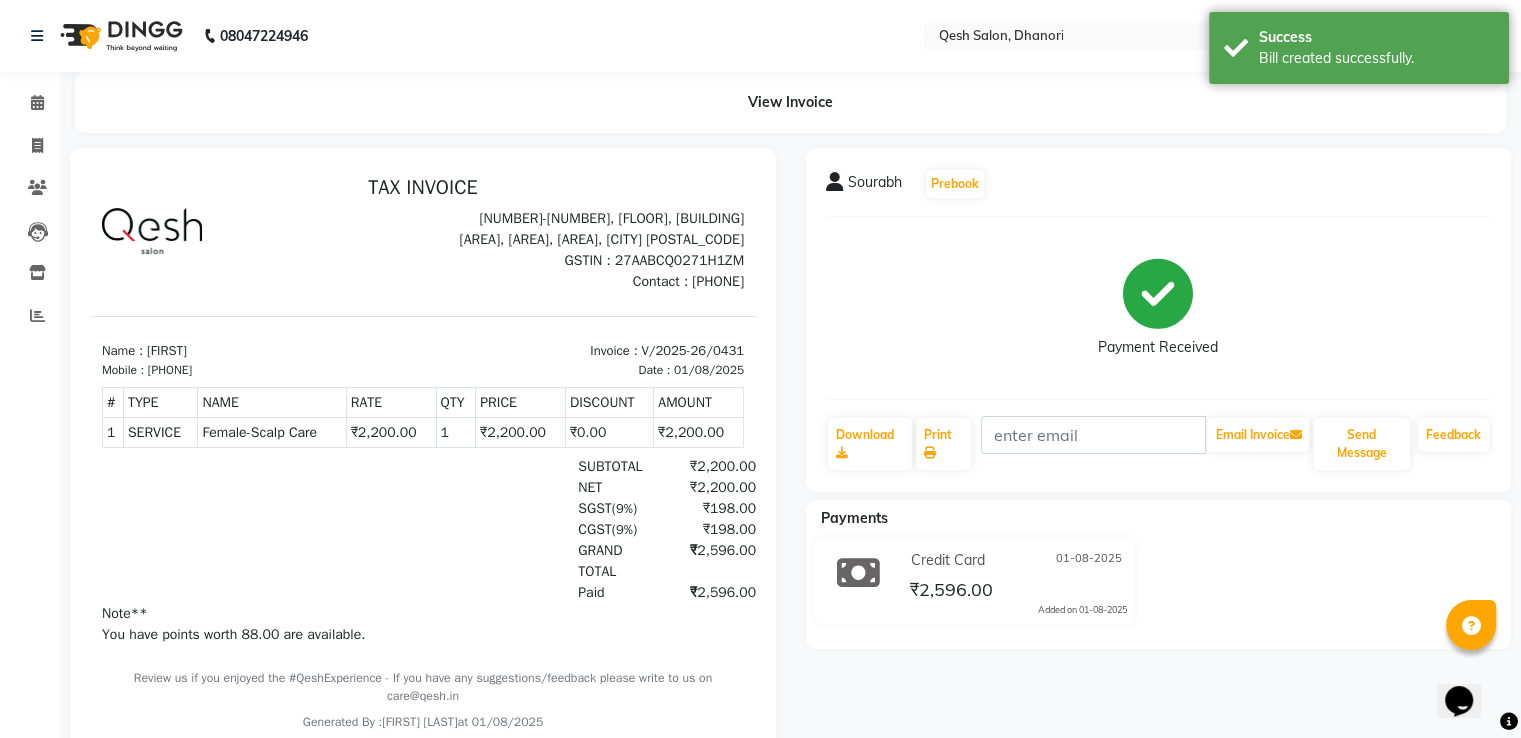scroll, scrollTop: 0, scrollLeft: 0, axis: both 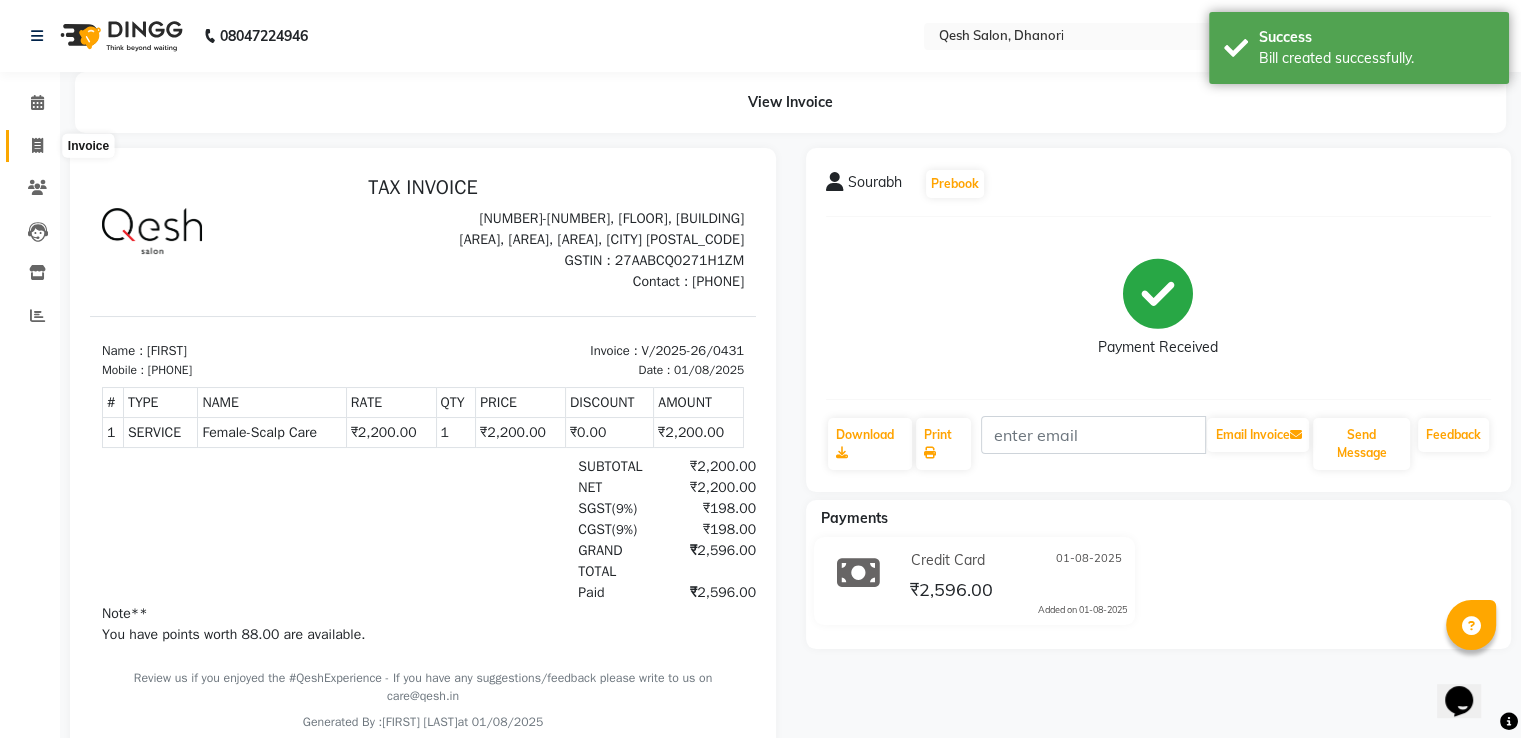 click 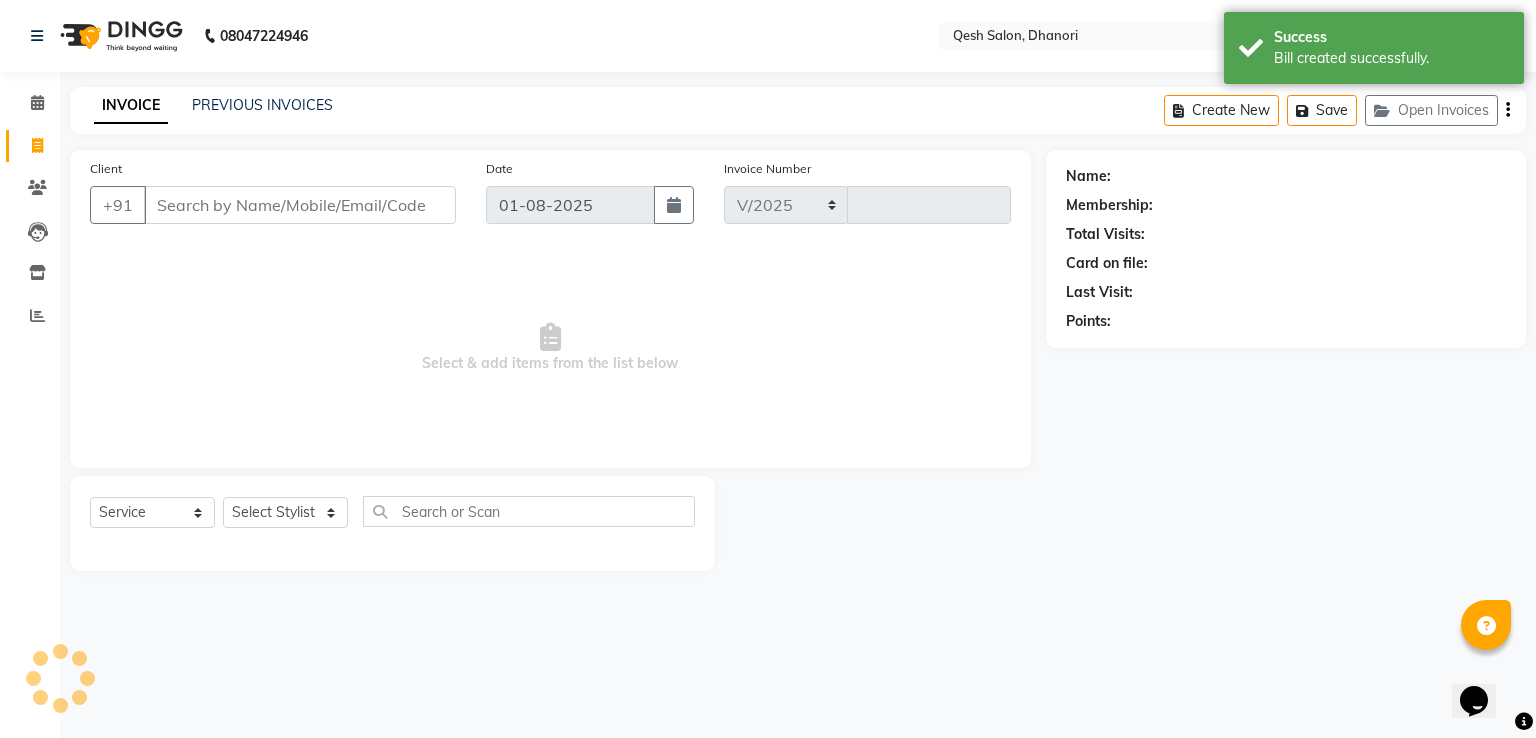 select on "7641" 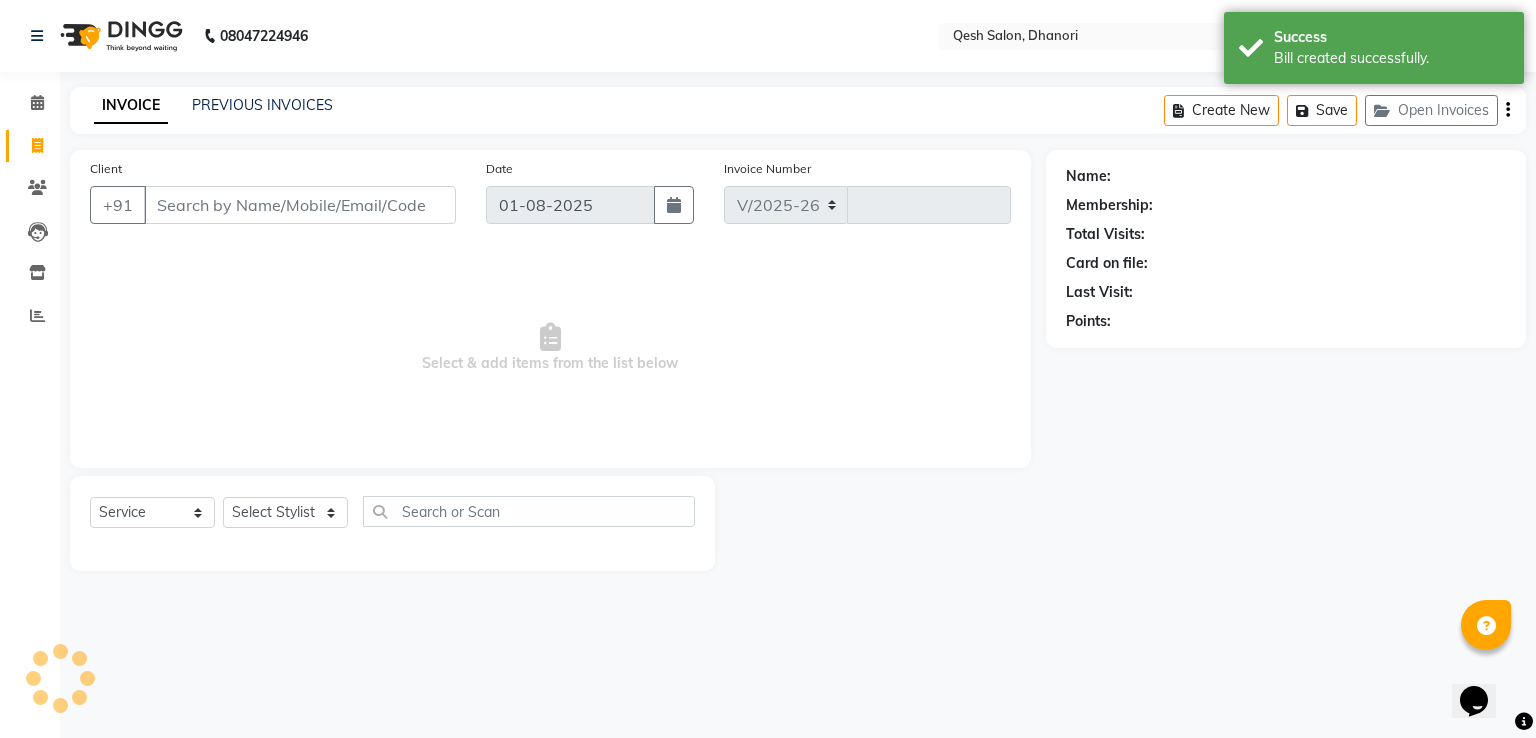 type on "0432" 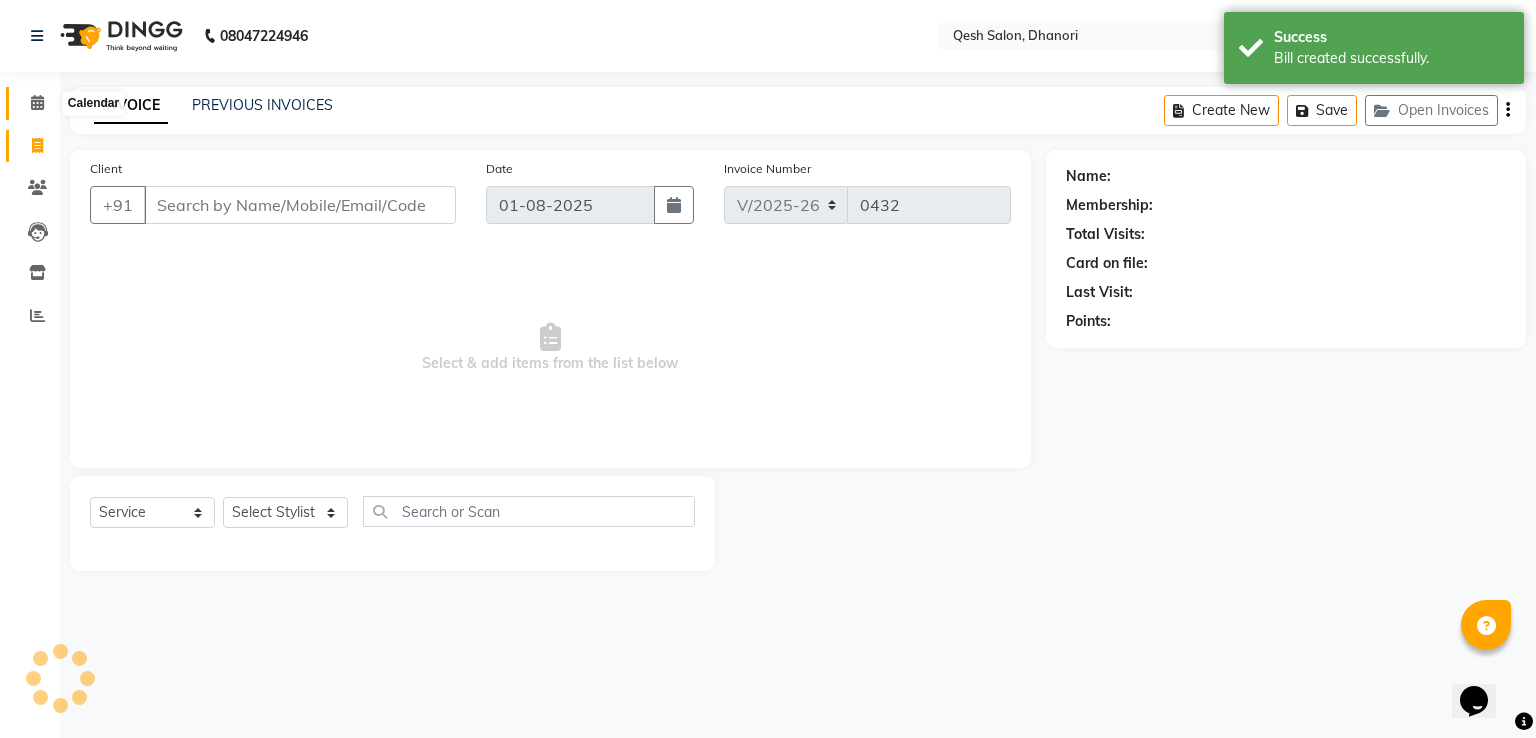 click 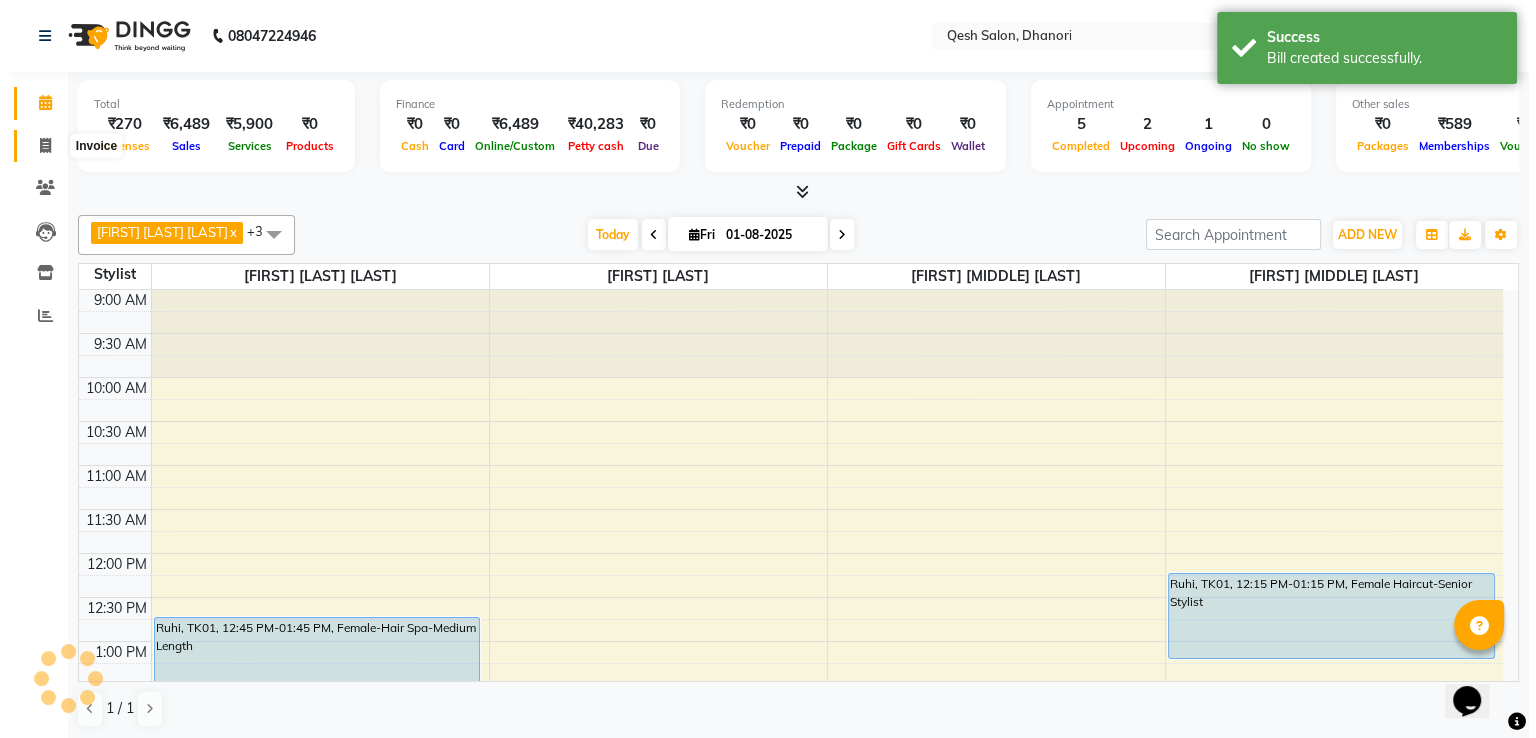 scroll, scrollTop: 0, scrollLeft: 0, axis: both 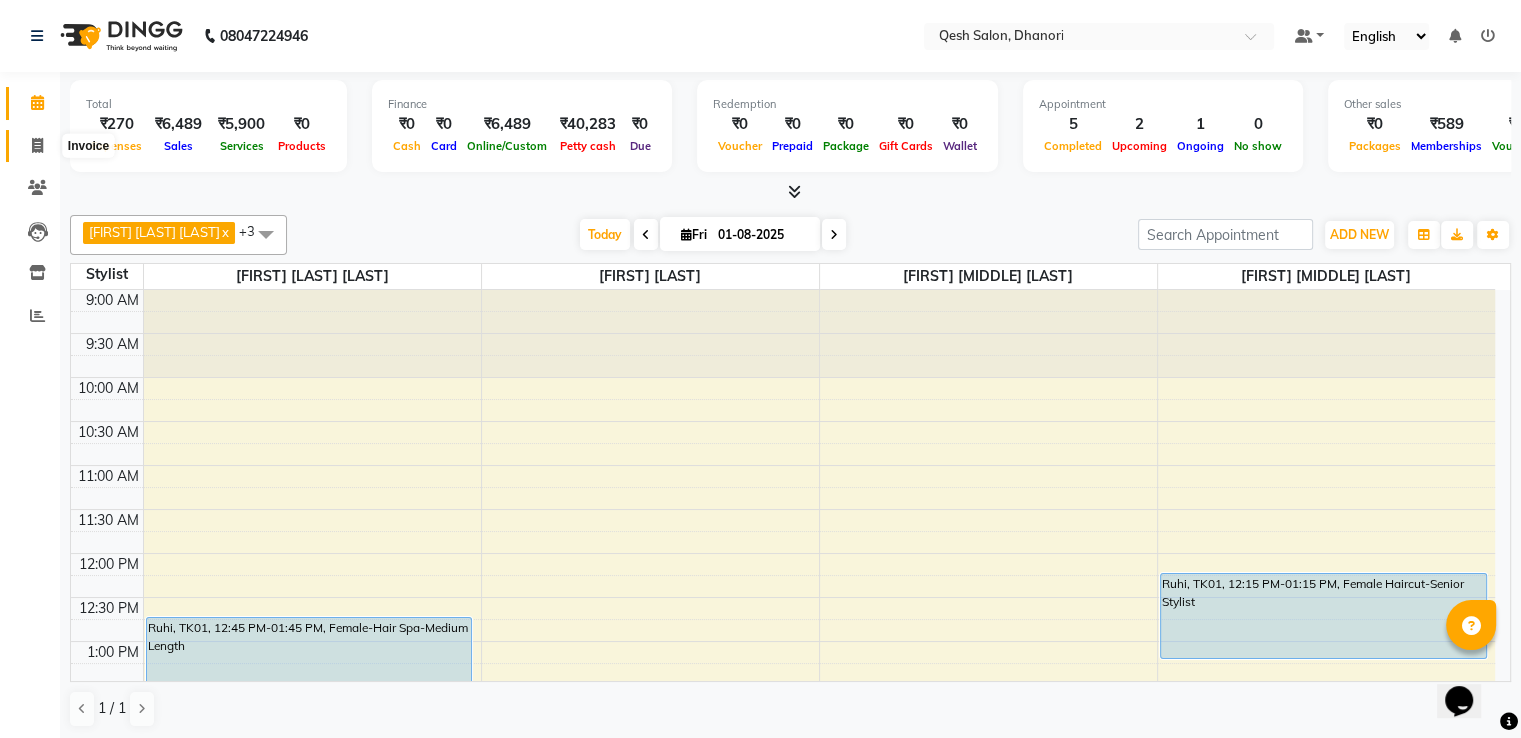 click 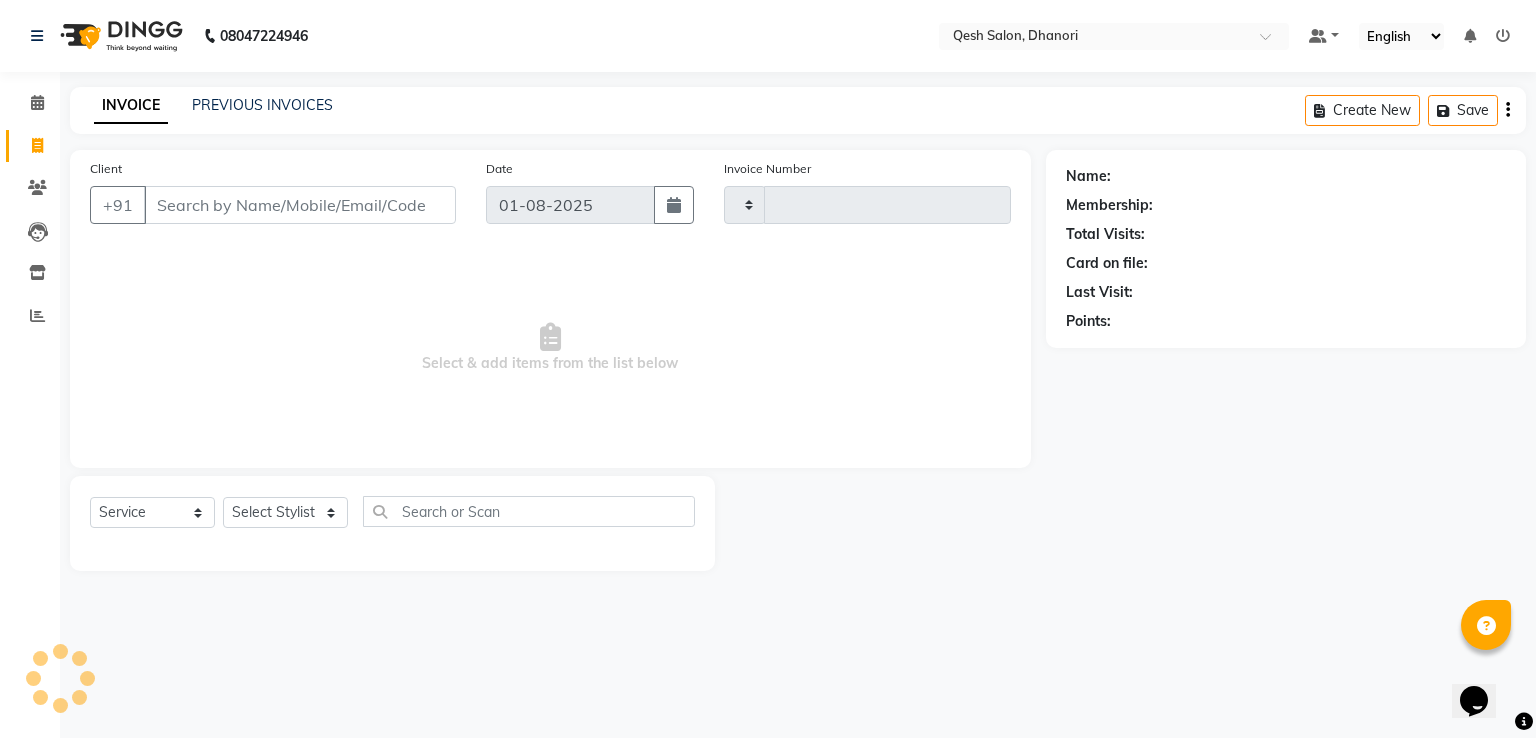 type on "0432" 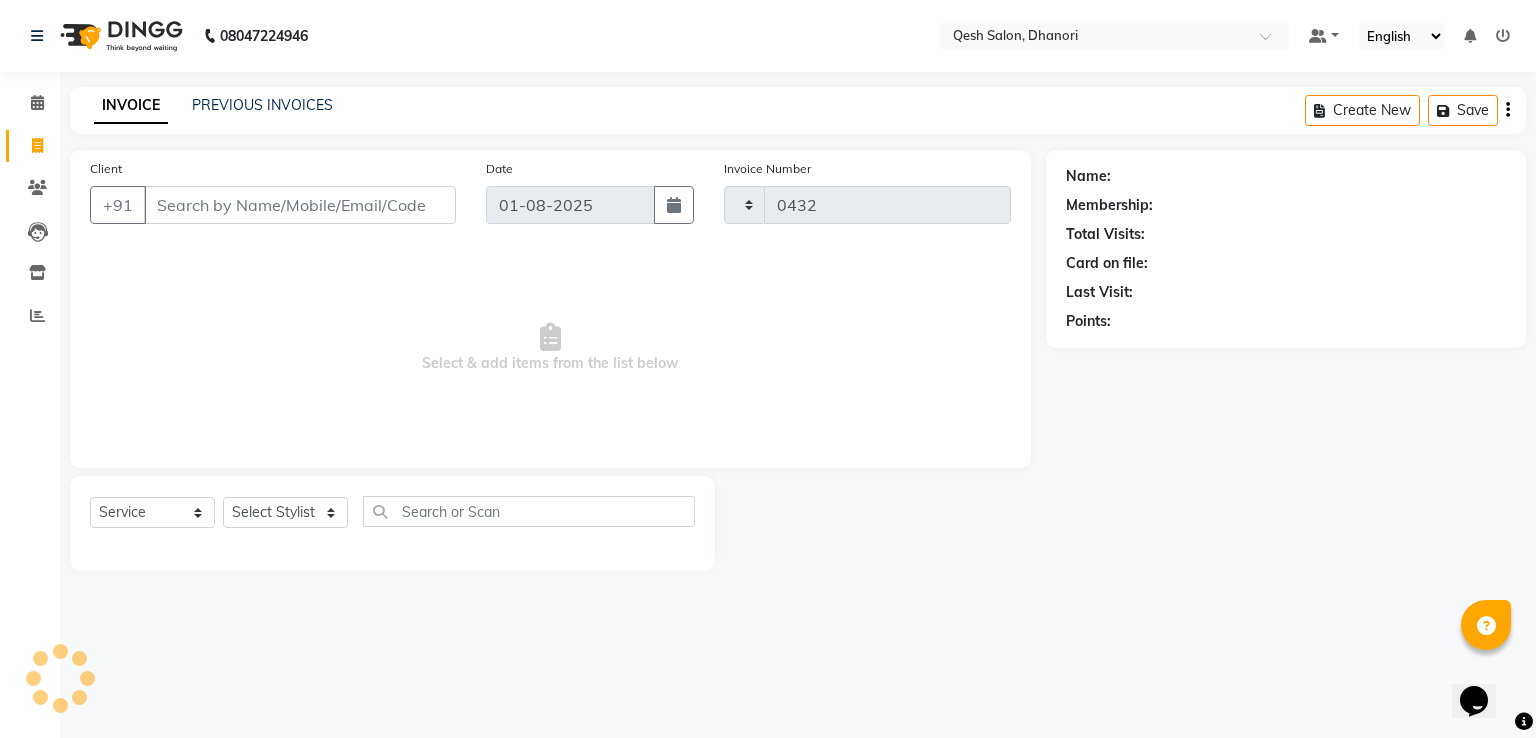 select on "7641" 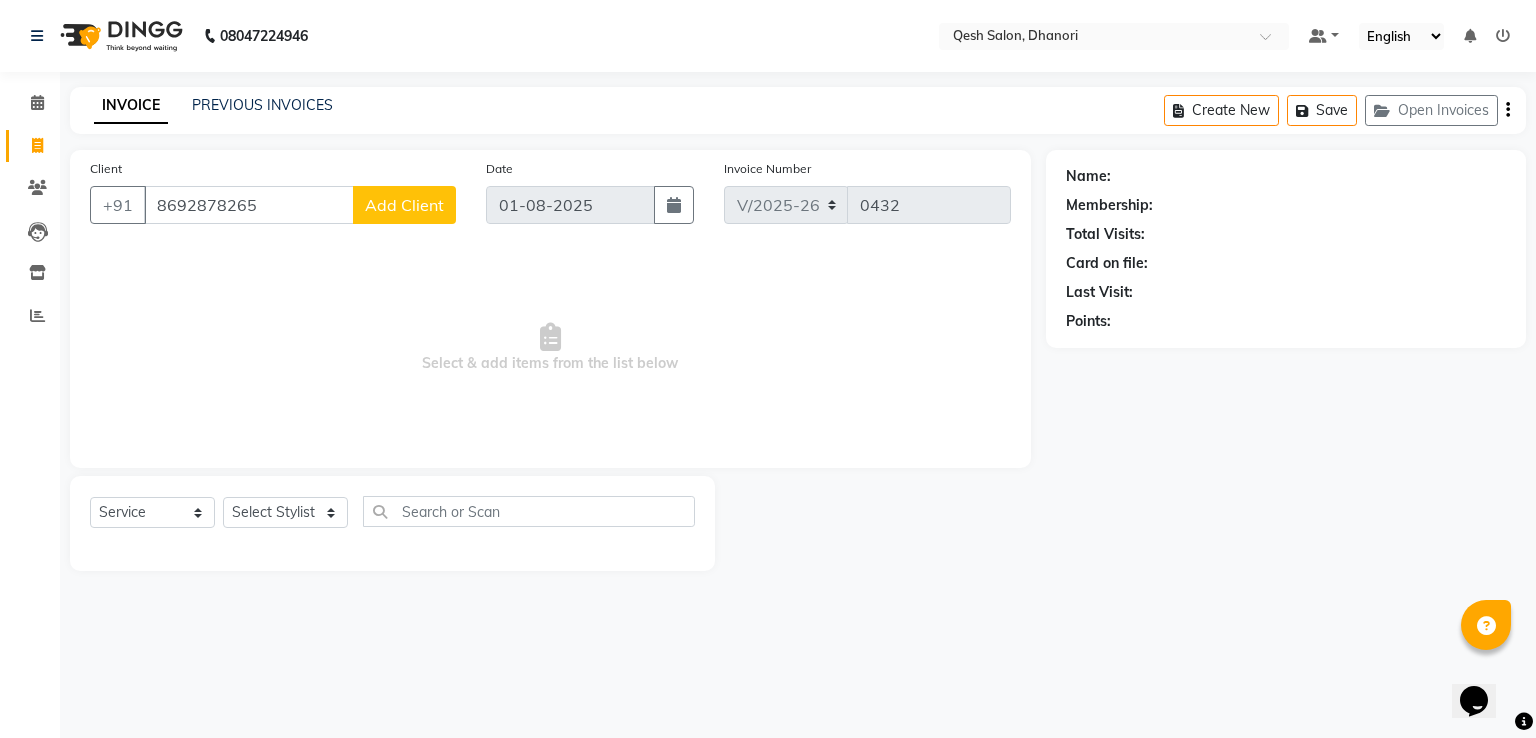 type on "8692878265" 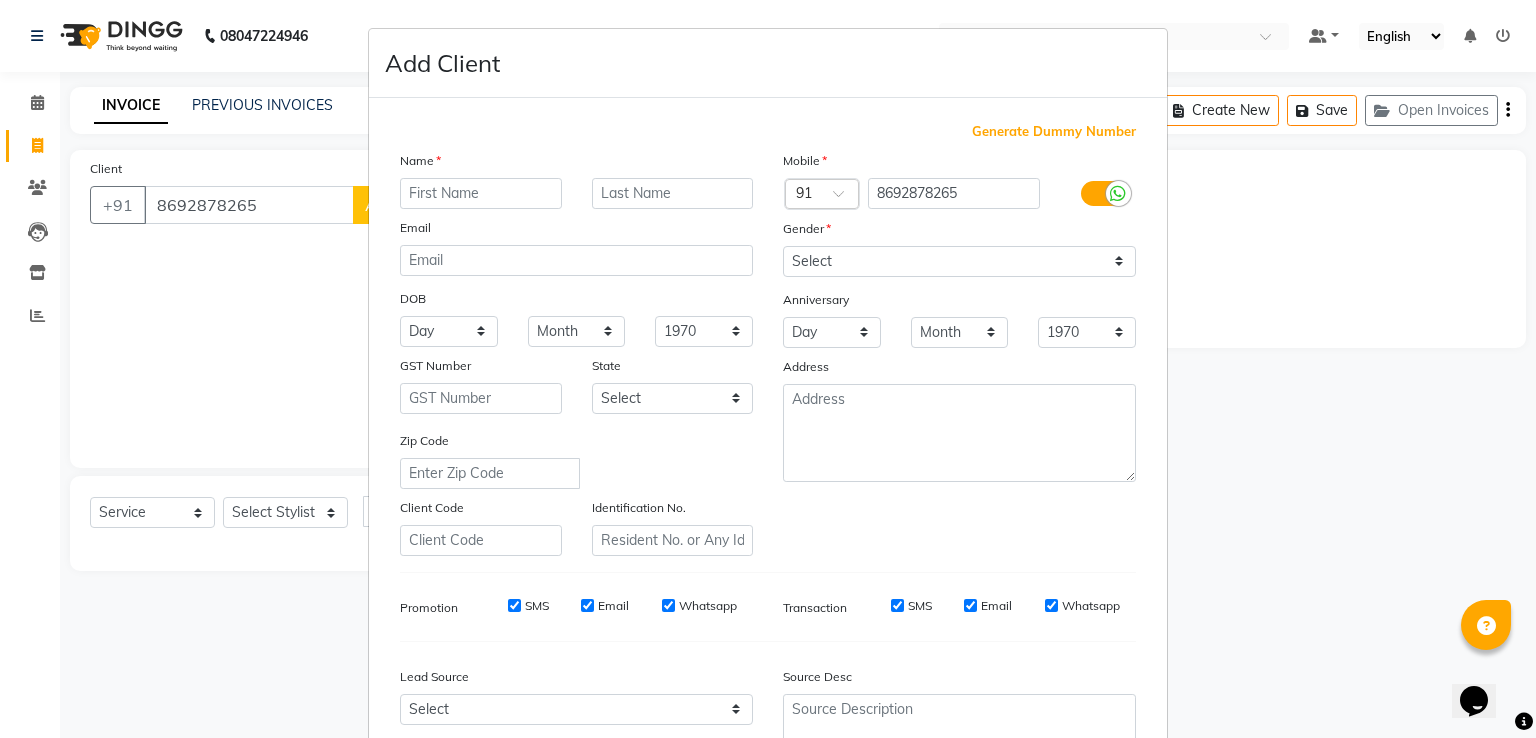 click at bounding box center (481, 193) 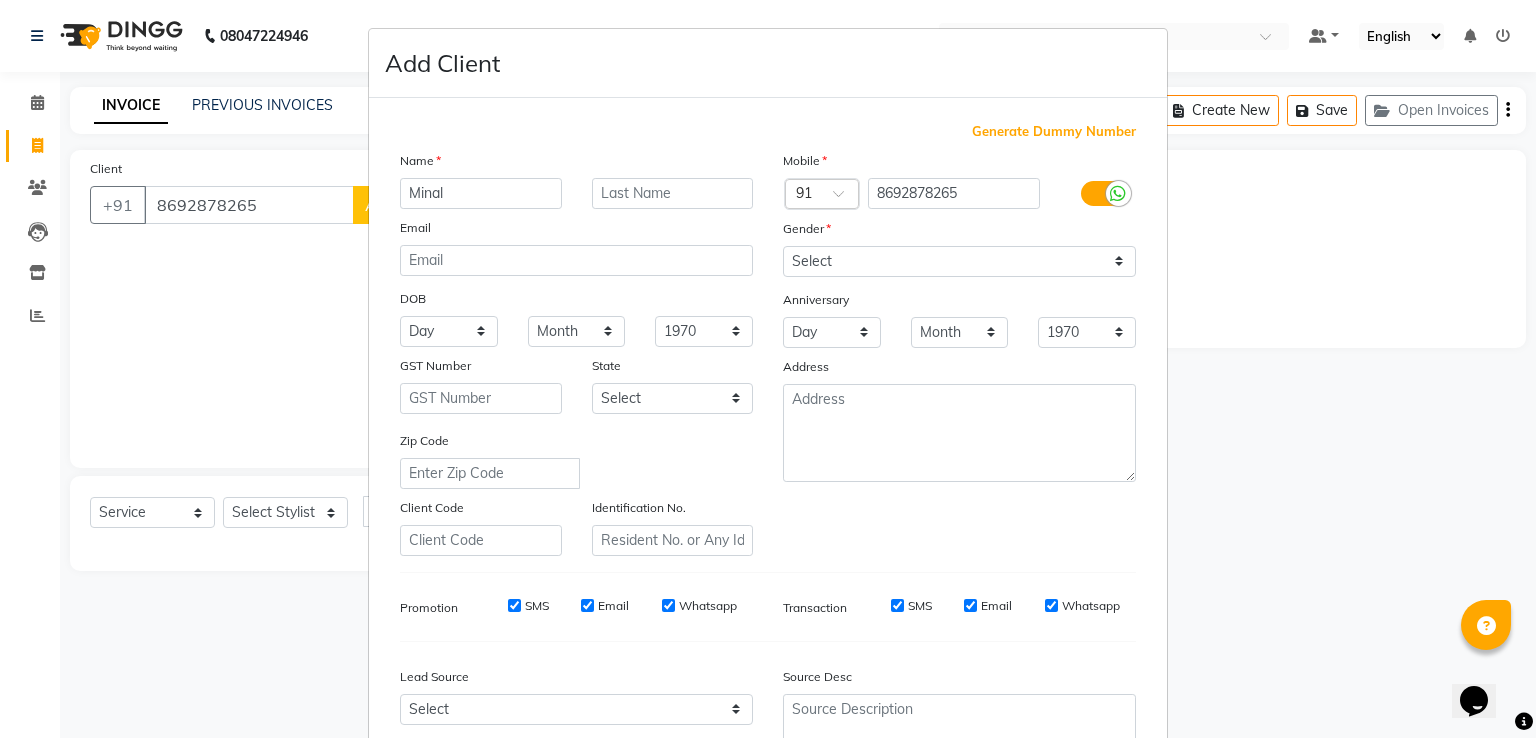 type on "Minal" 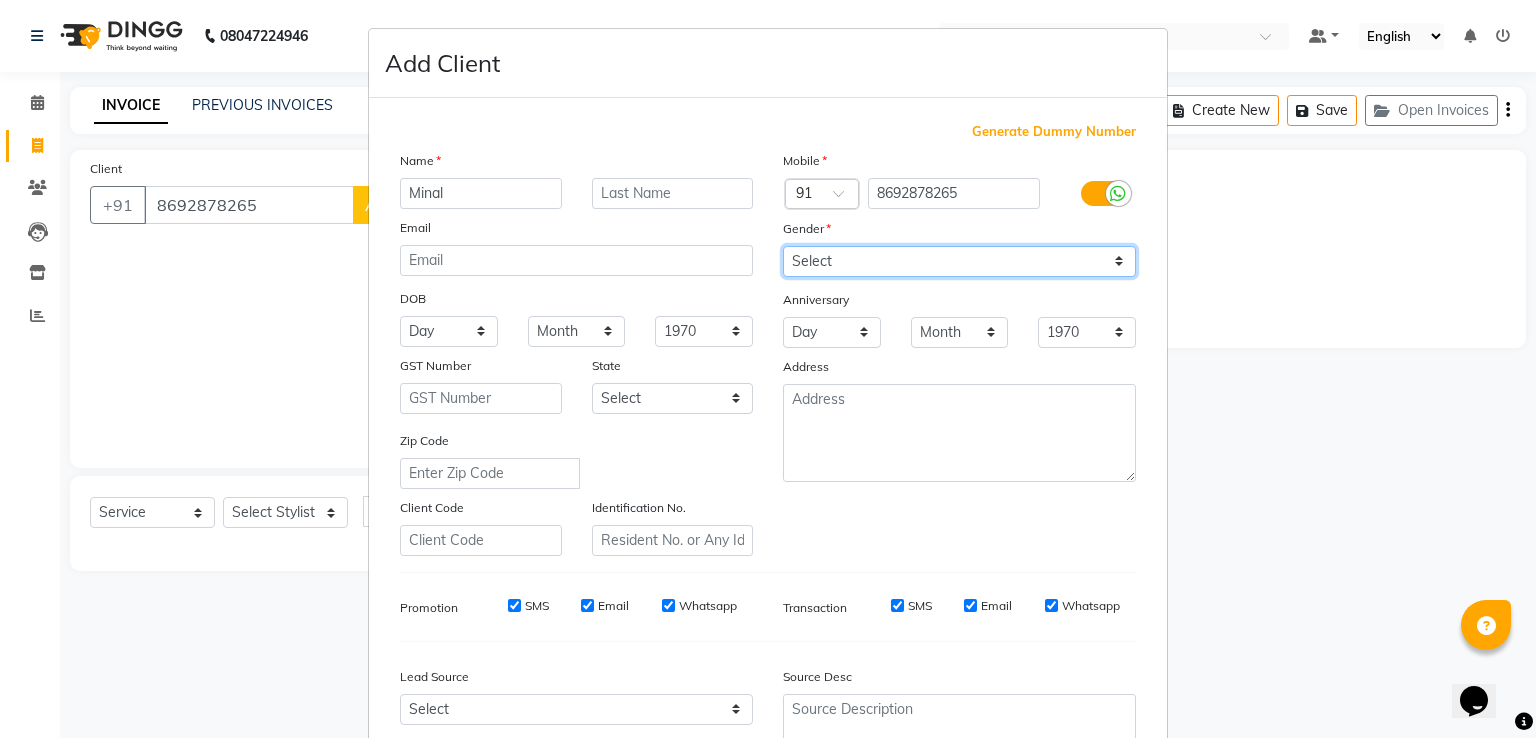 click on "Select Male Female Other Prefer Not To Say" at bounding box center (959, 261) 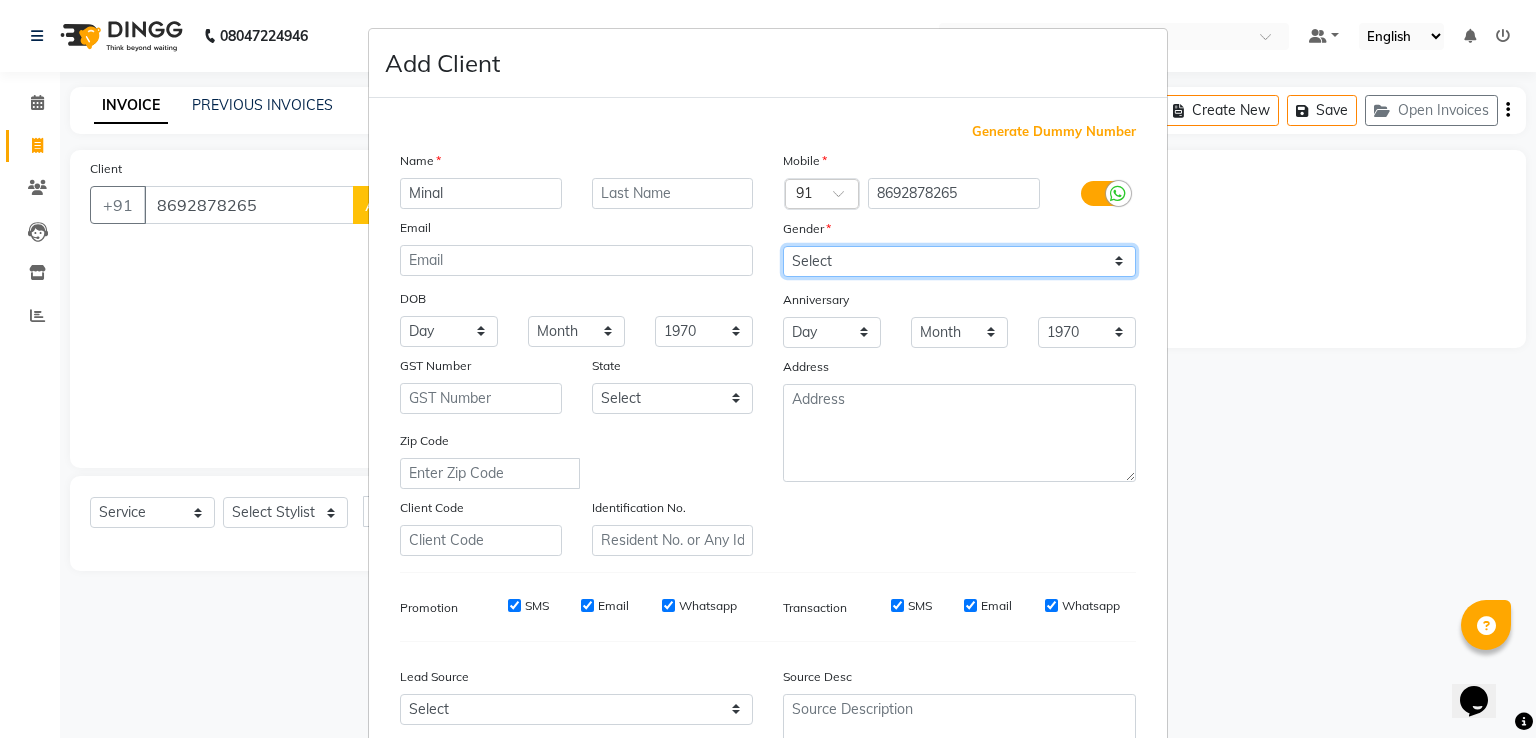 select on "female" 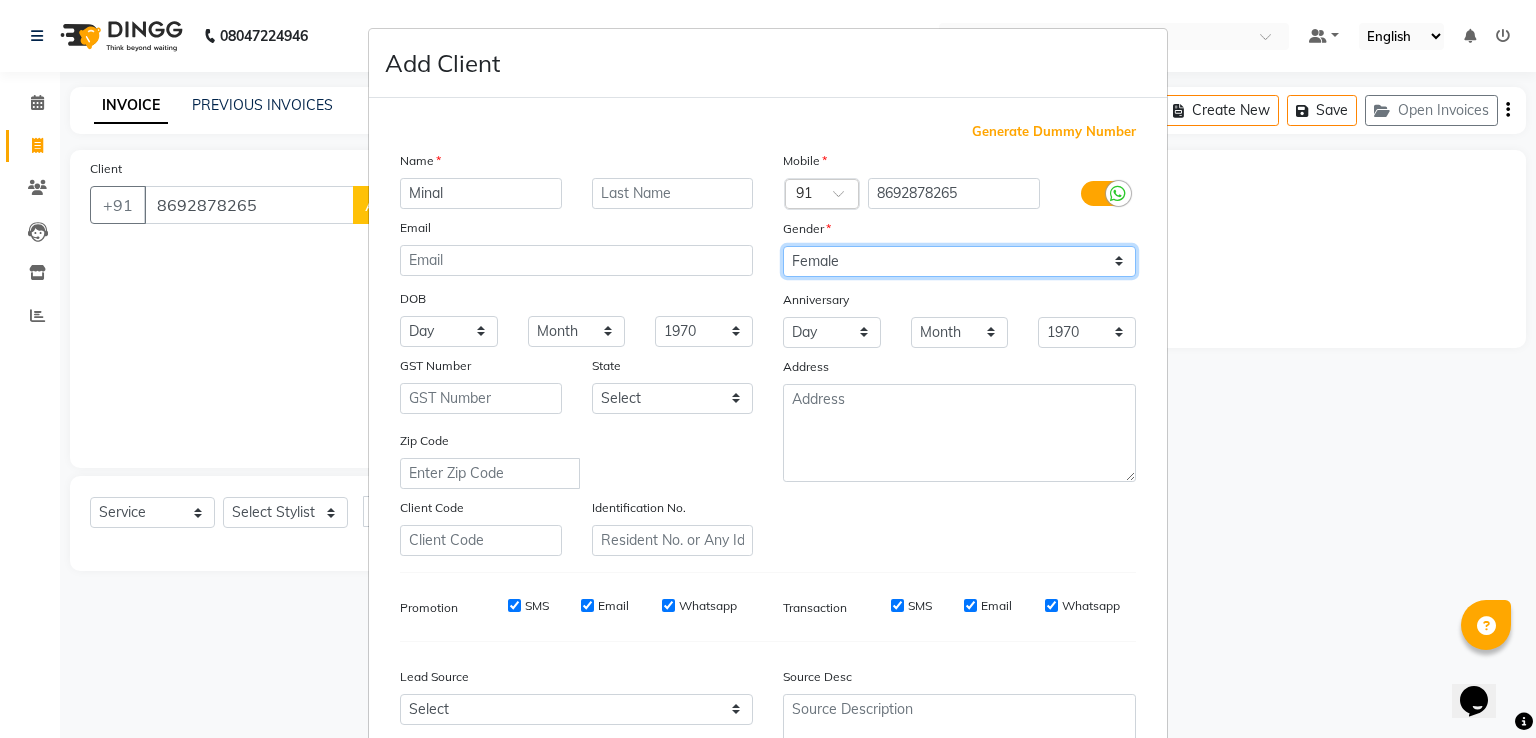 click on "Select Male Female Other Prefer Not To Say" at bounding box center [959, 261] 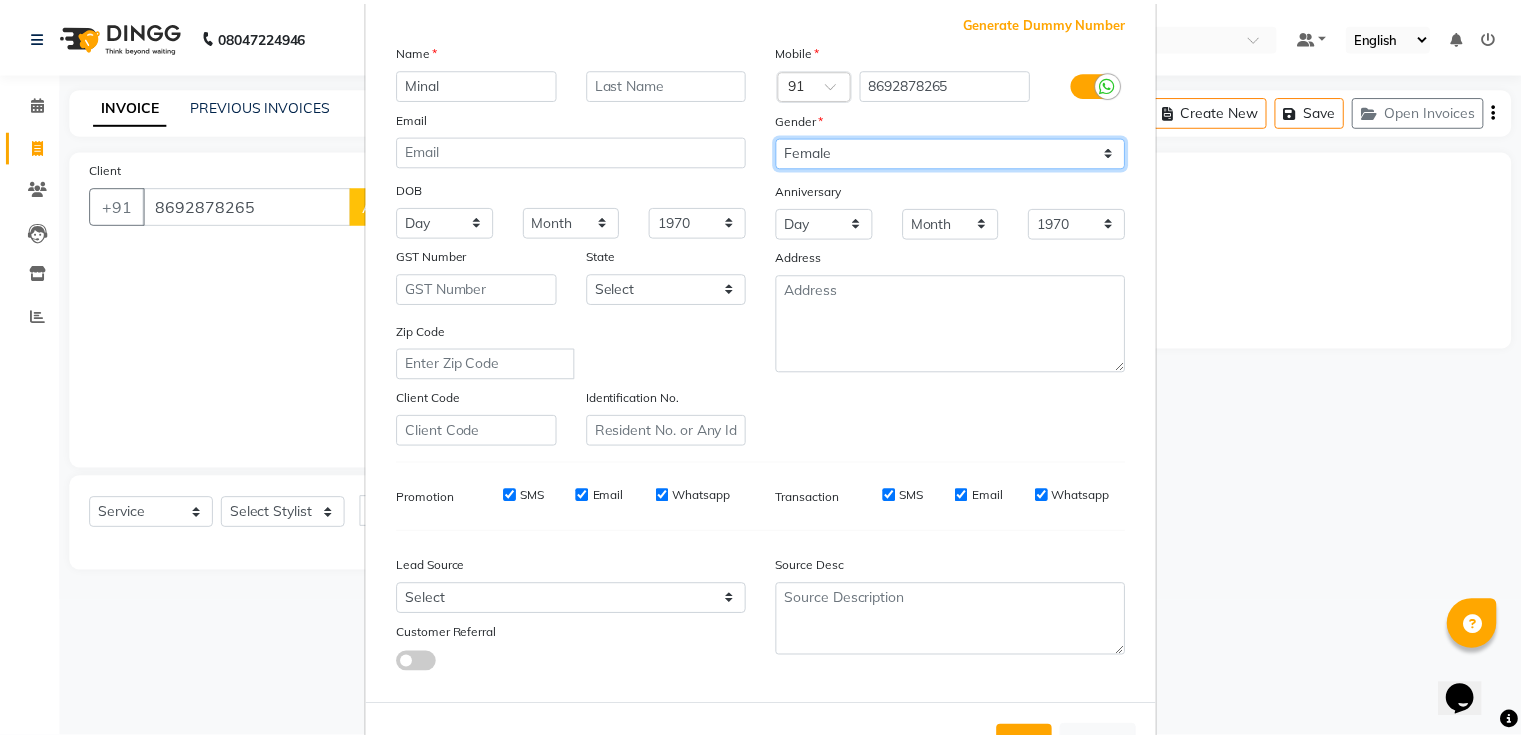 scroll, scrollTop: 195, scrollLeft: 0, axis: vertical 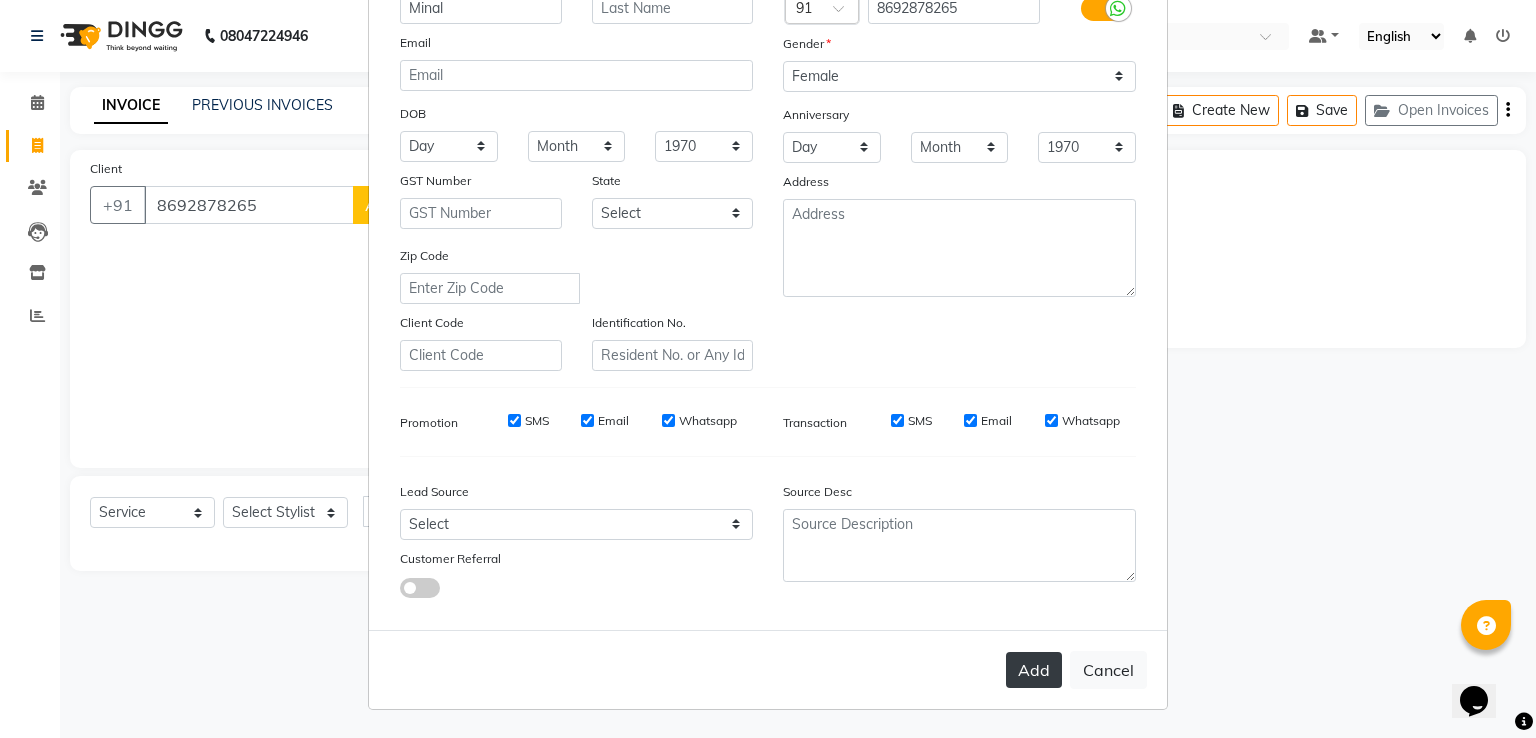 click on "Add" at bounding box center (1034, 670) 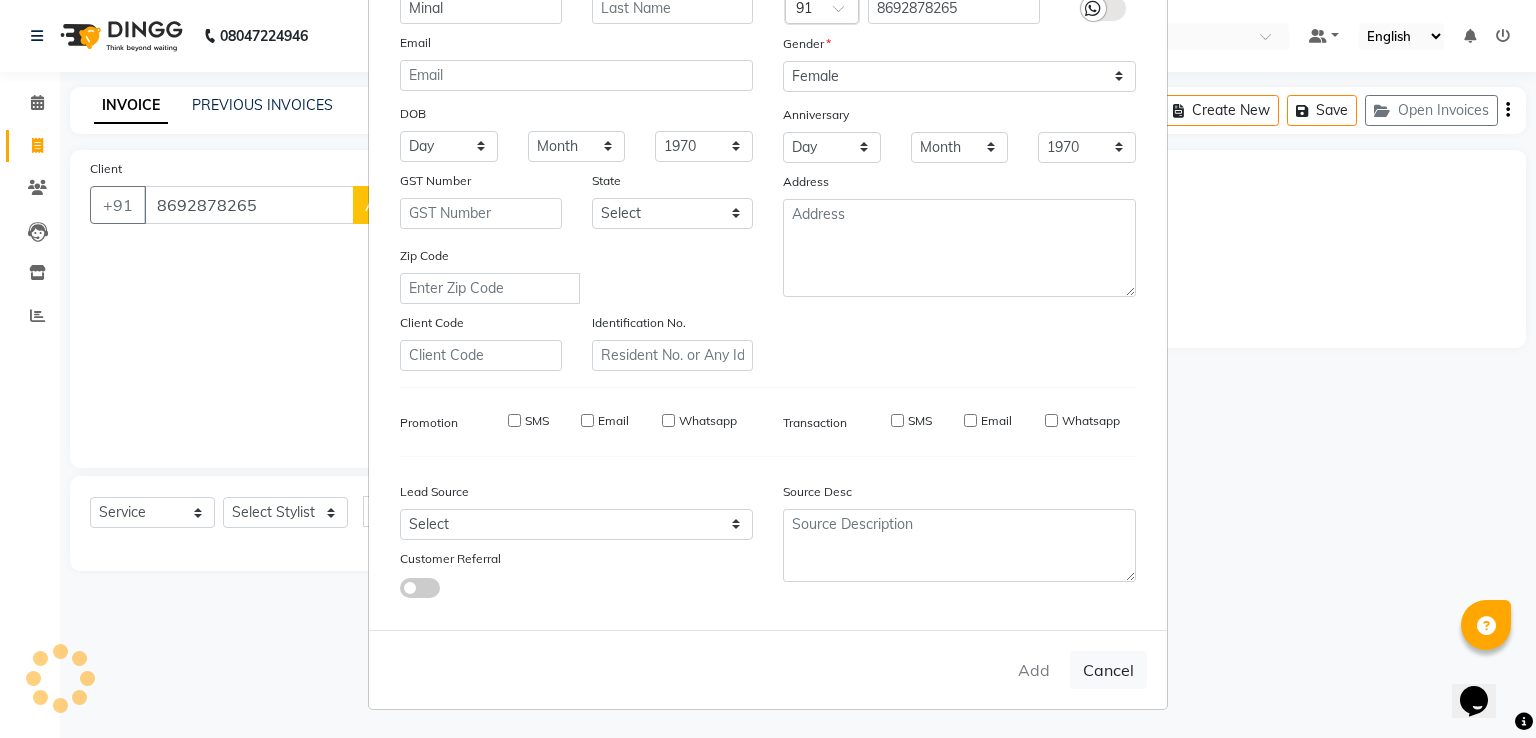 type on "[PHONE]" 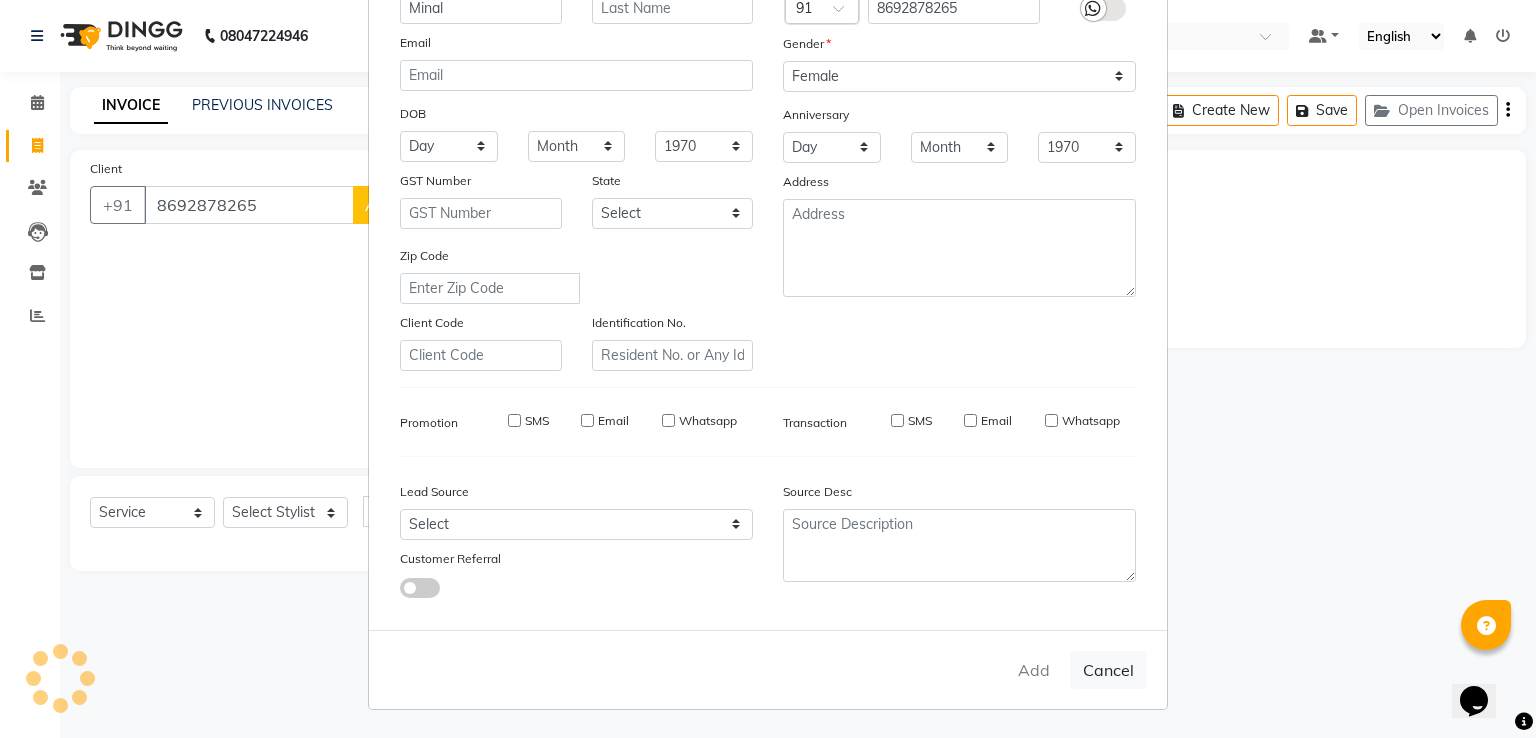 type 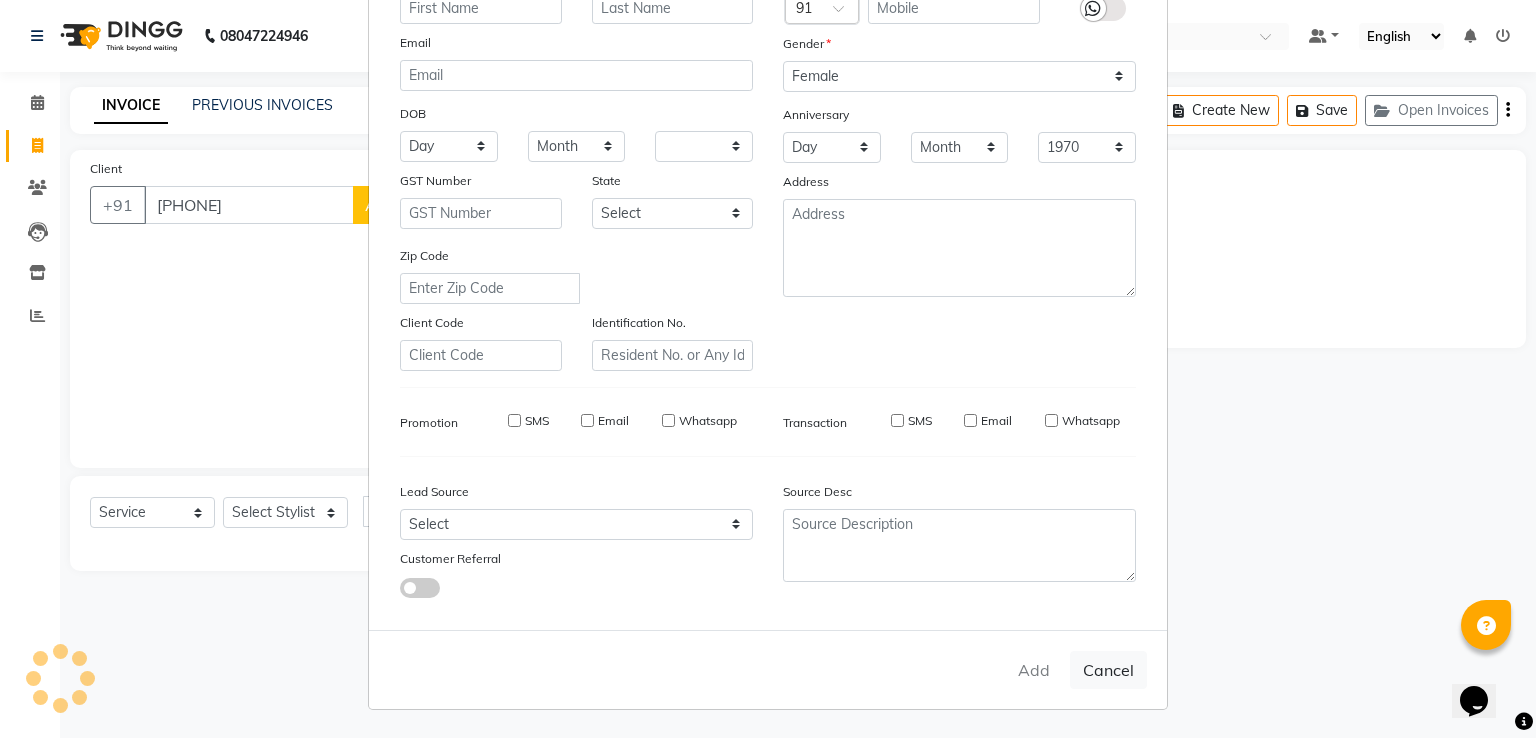 select 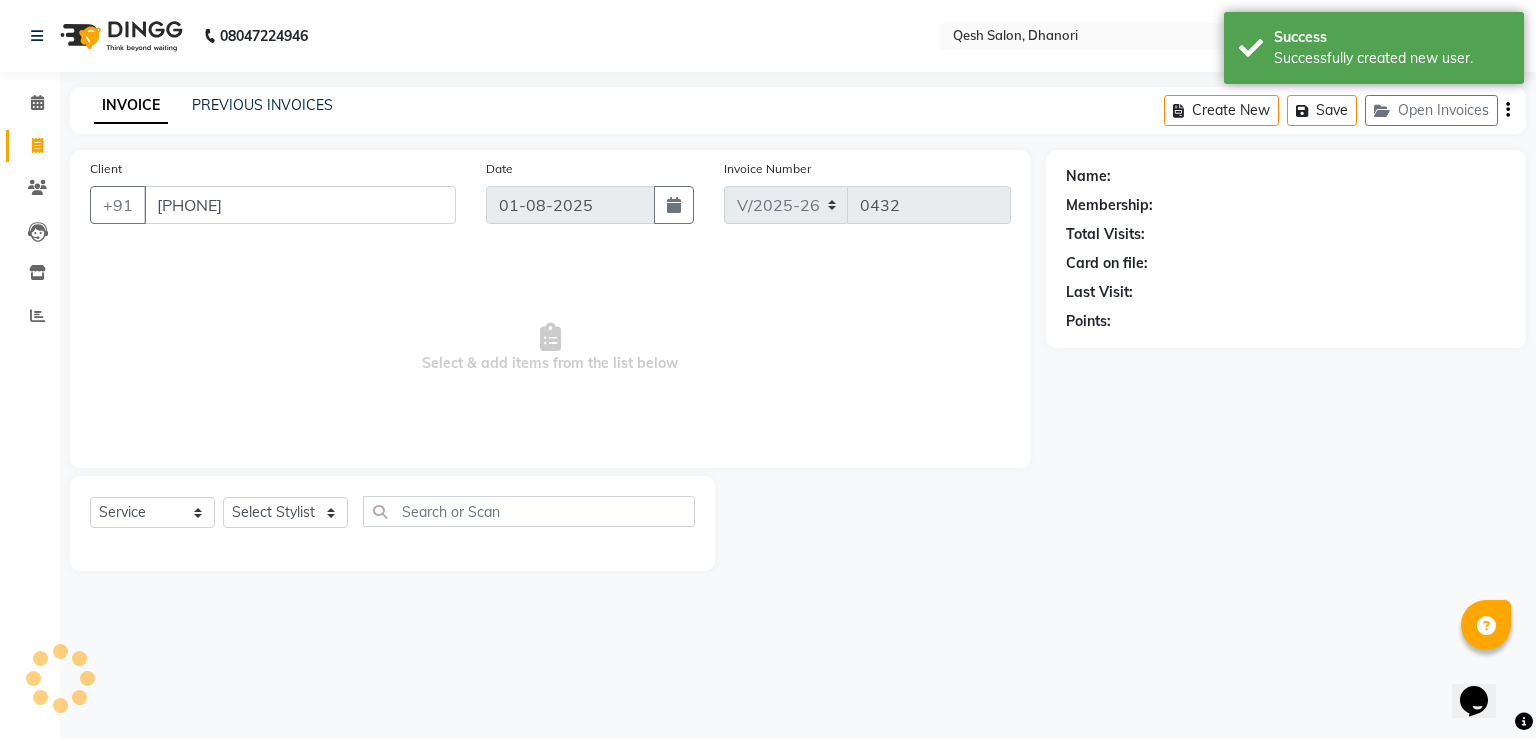 select on "1: Object" 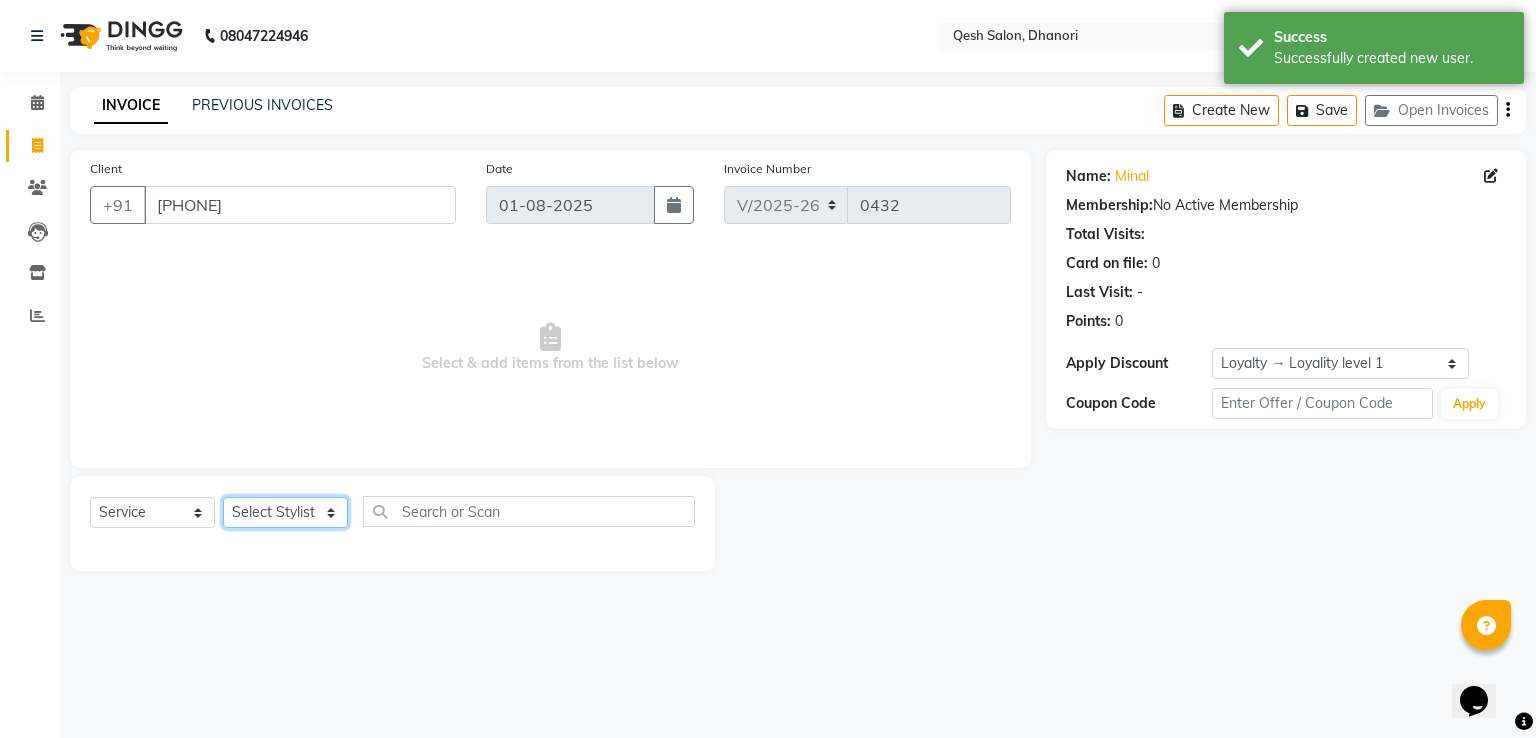 click on "Select Stylist Gagandeep Arora Harry Siril Anthony Prashansa Kumari Salon Sunil Kisan Wani Vanita Kamble Vinod Daulat Sonawane" 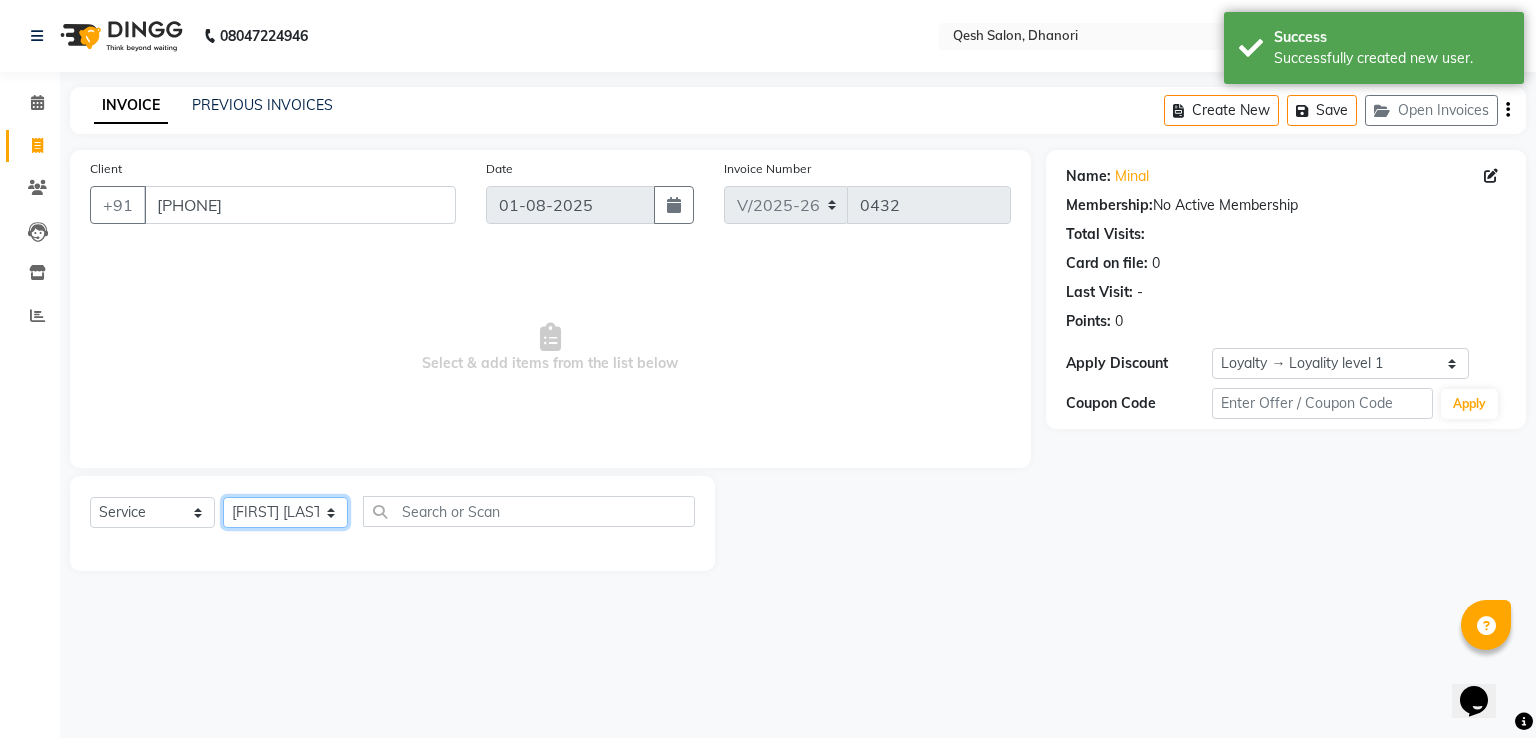 click on "Select Stylist Gagandeep Arora Harry Siril Anthony Prashansa Kumari Salon Sunil Kisan Wani Vanita Kamble Vinod Daulat Sonawane" 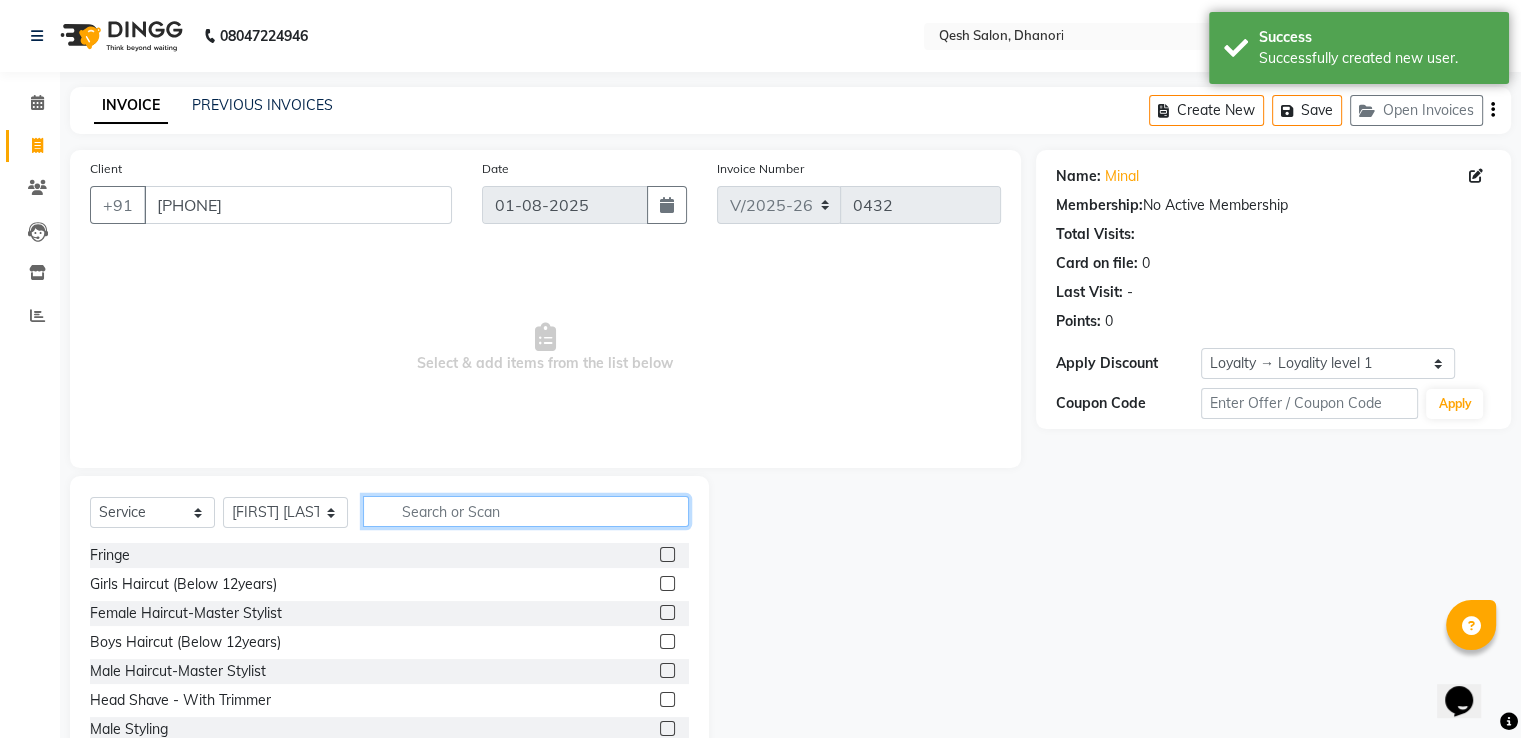 click 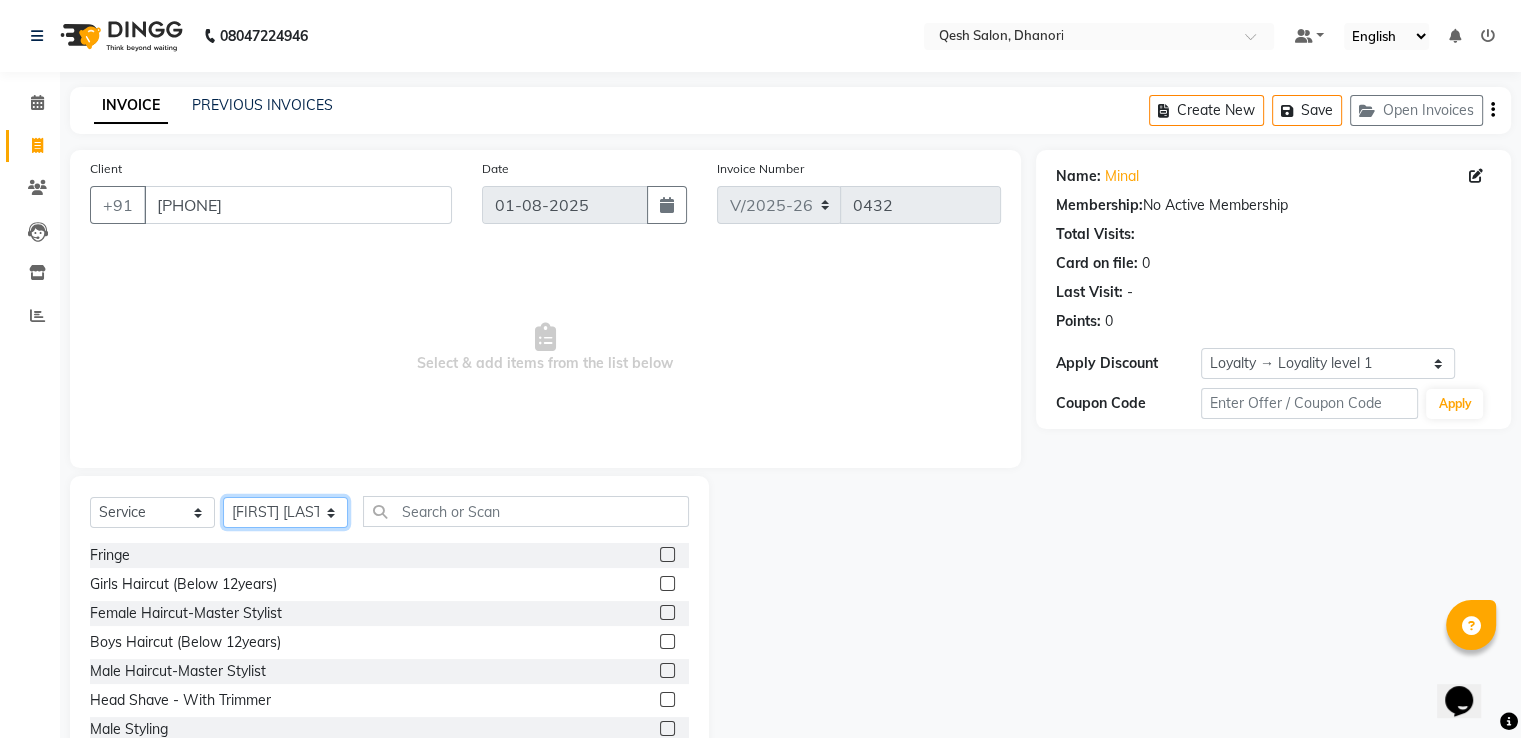 click on "Select Stylist Gagandeep Arora Harry Siril Anthony Prashansa Kumari Salon Sunil Kisan Wani Vanita Kamble Vinod Daulat Sonawane" 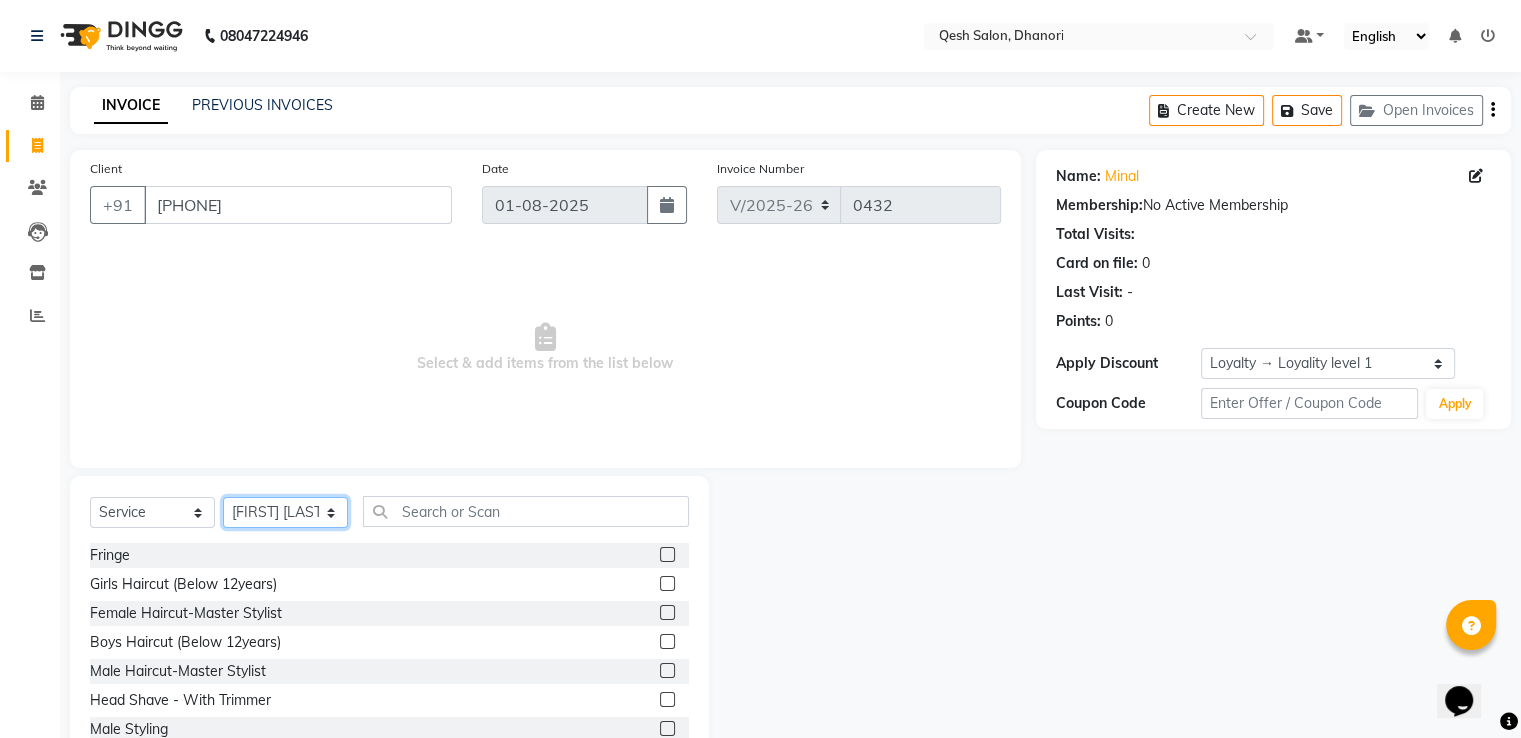 select on "85050" 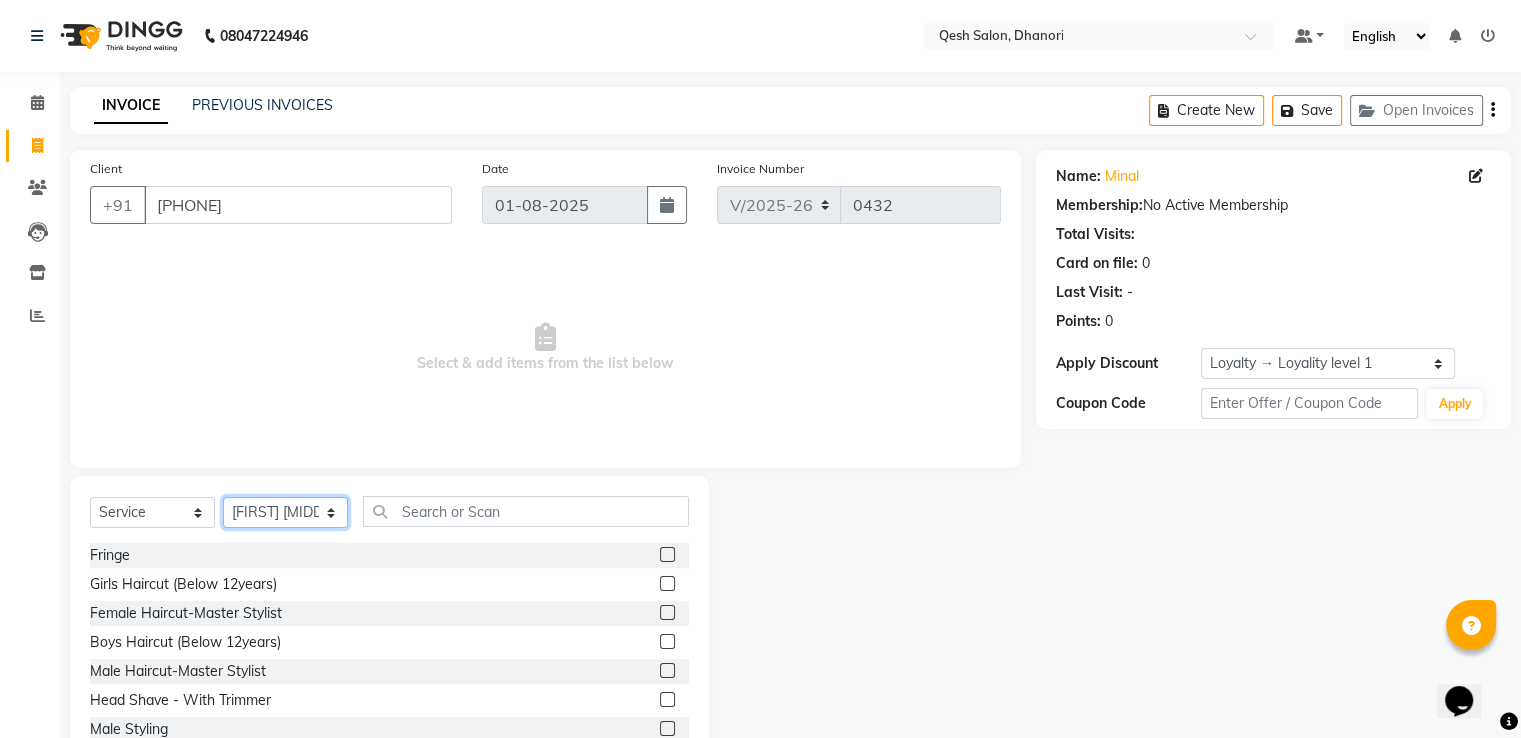 click on "Select Stylist Gagandeep Arora Harry Siril Anthony Prashansa Kumari Salon Sunil Kisan Wani Vanita Kamble Vinod Daulat Sonawane" 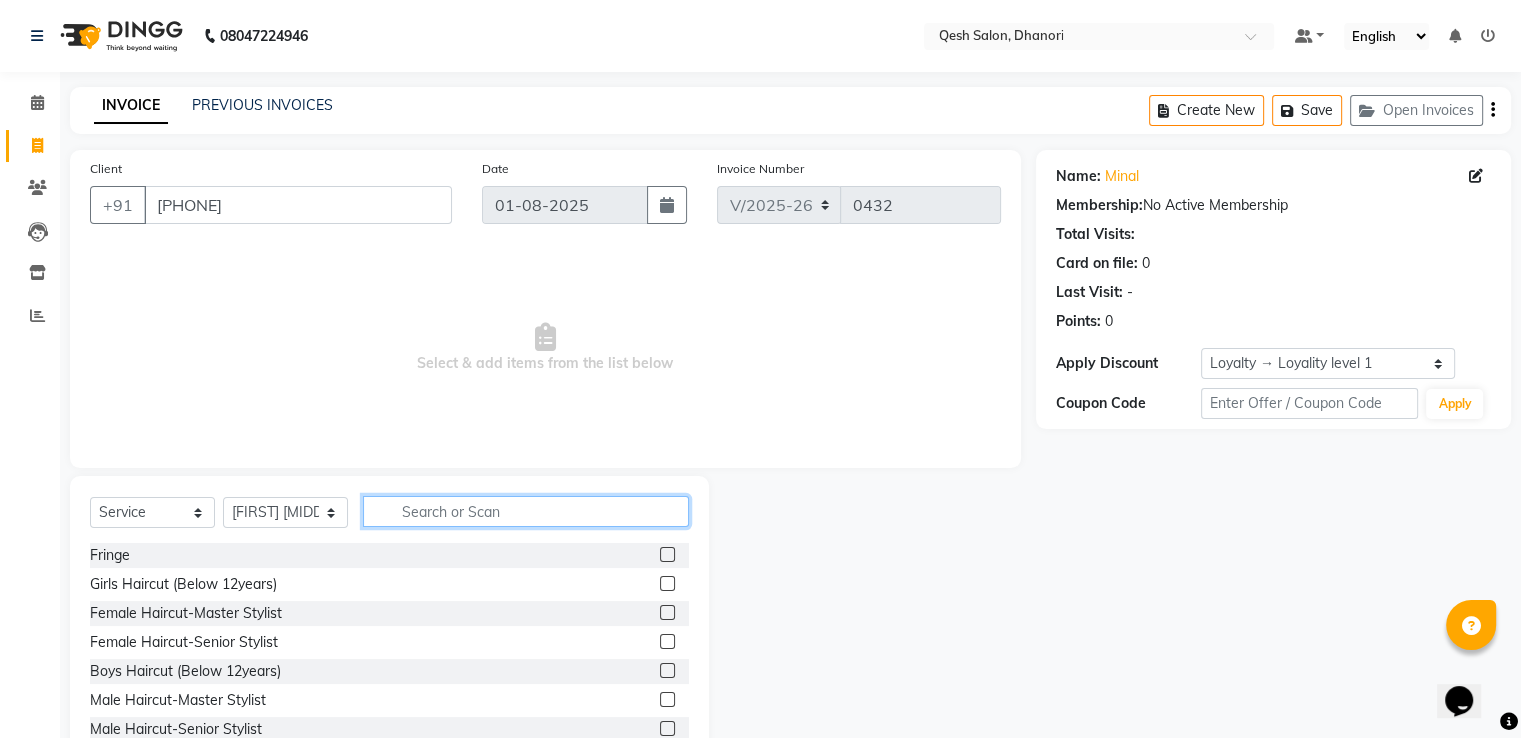 click 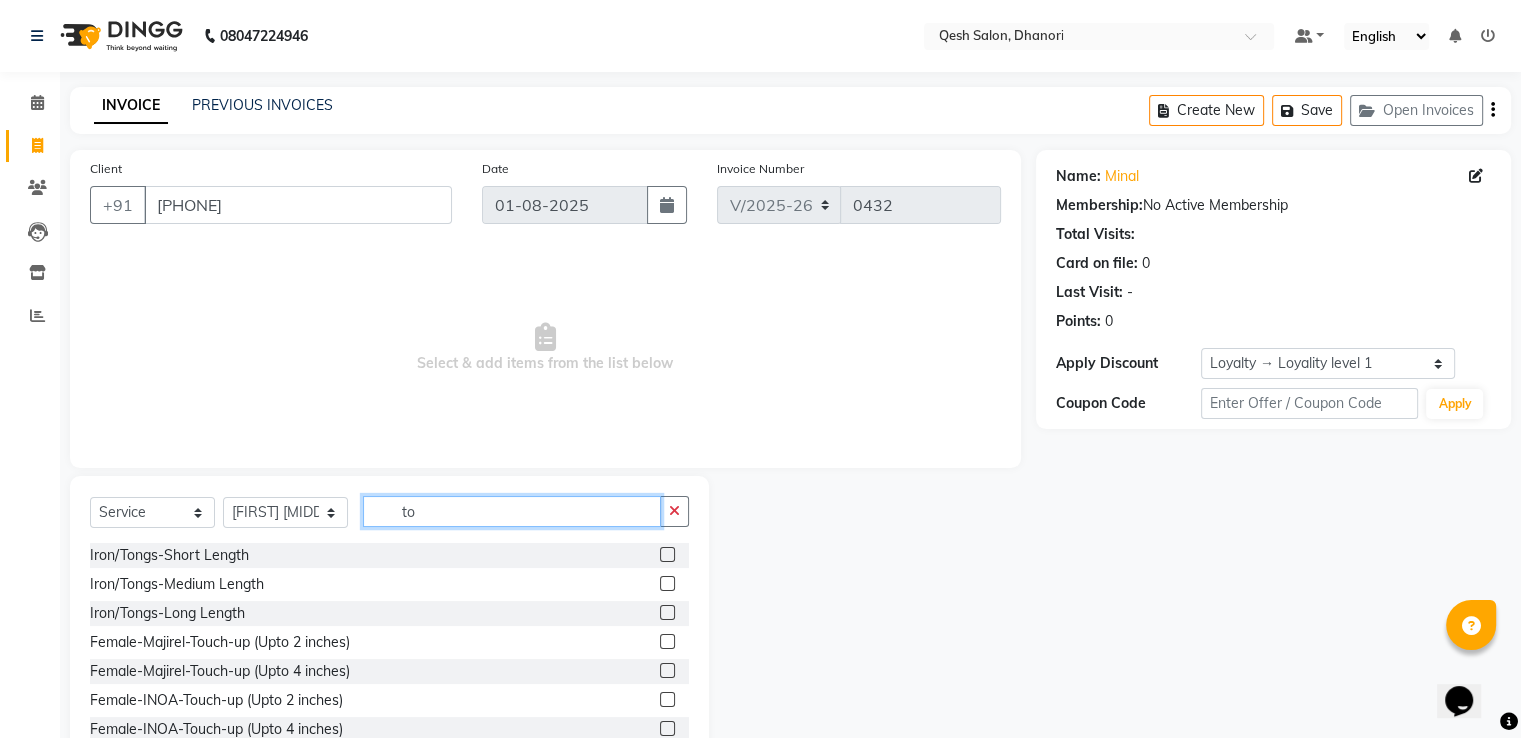 type on "to" 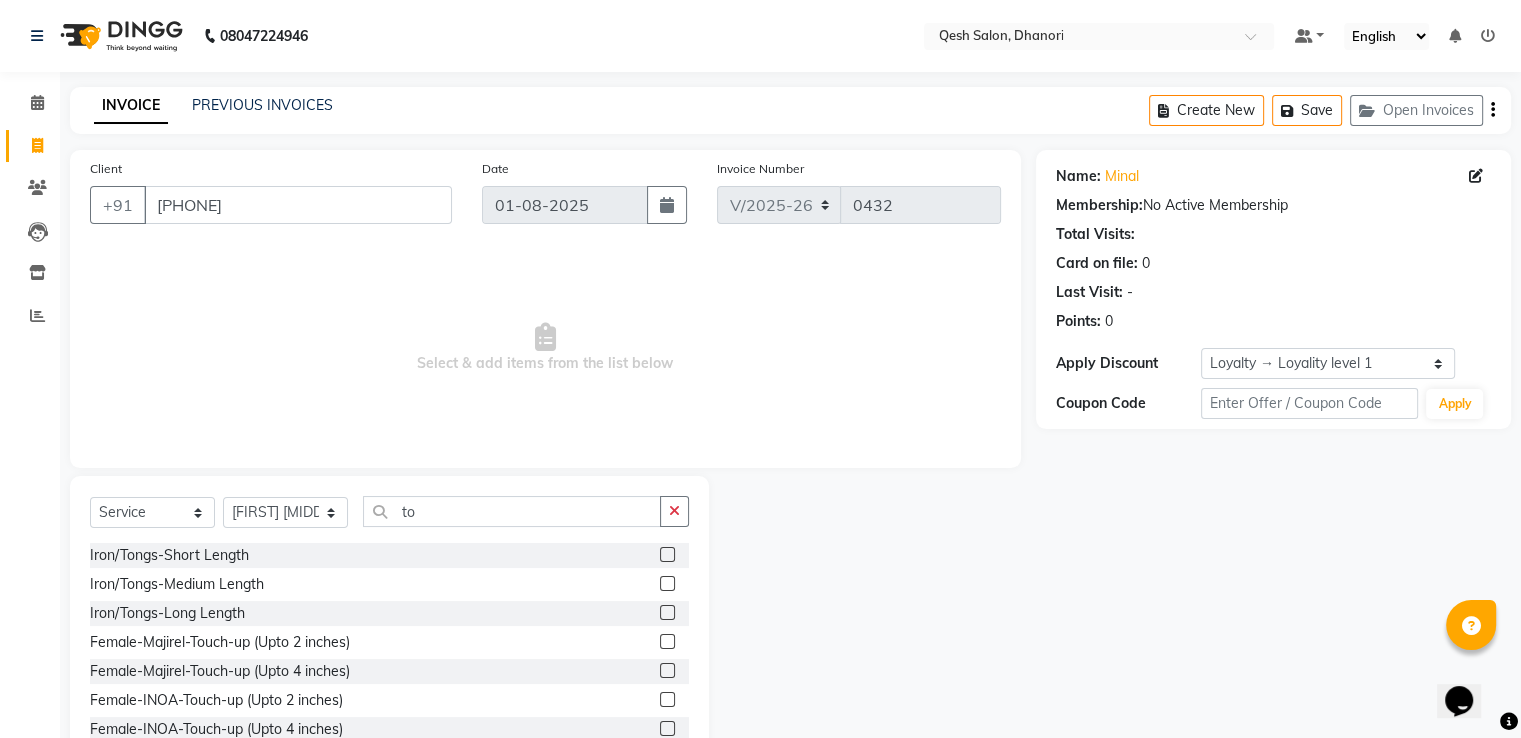 click 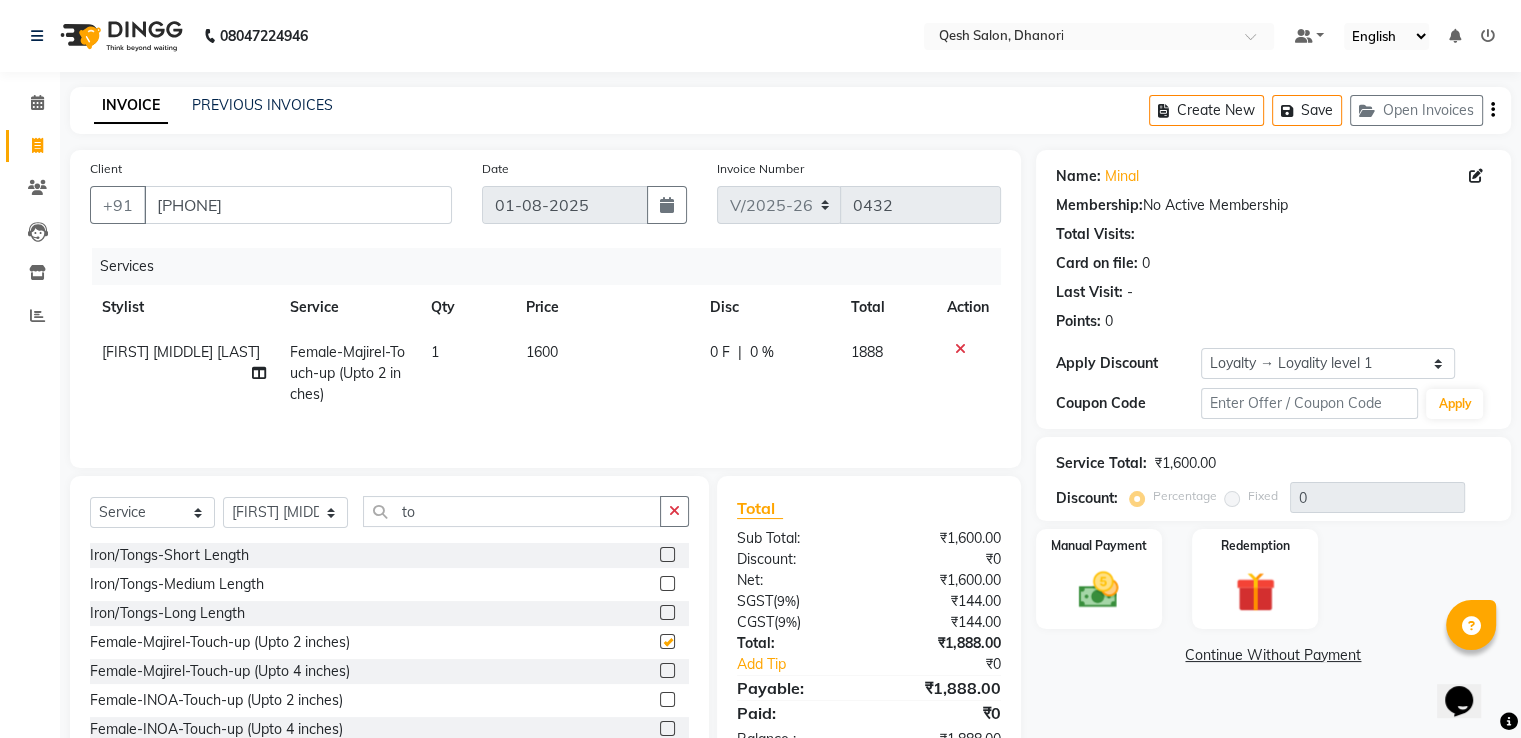 checkbox on "false" 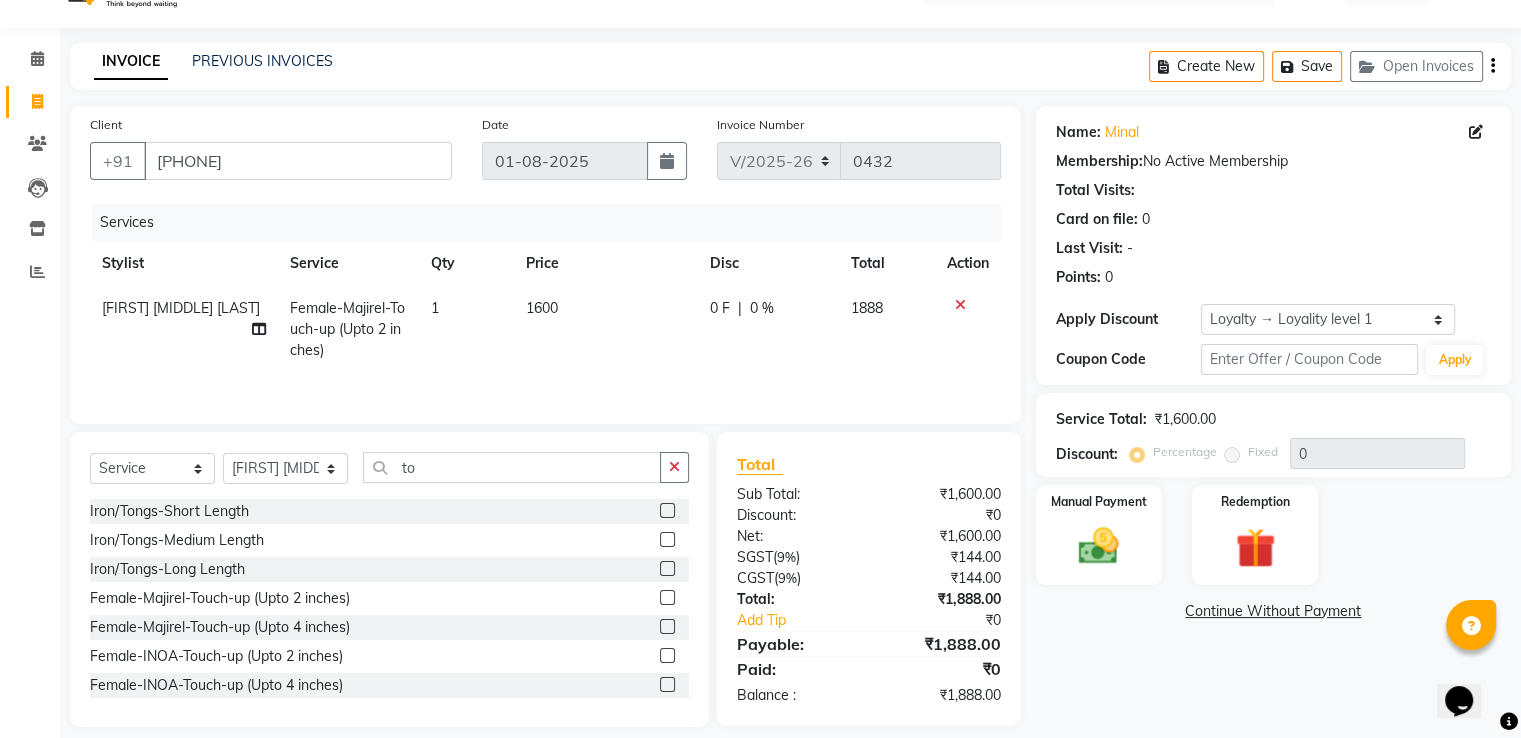 scroll, scrollTop: 64, scrollLeft: 0, axis: vertical 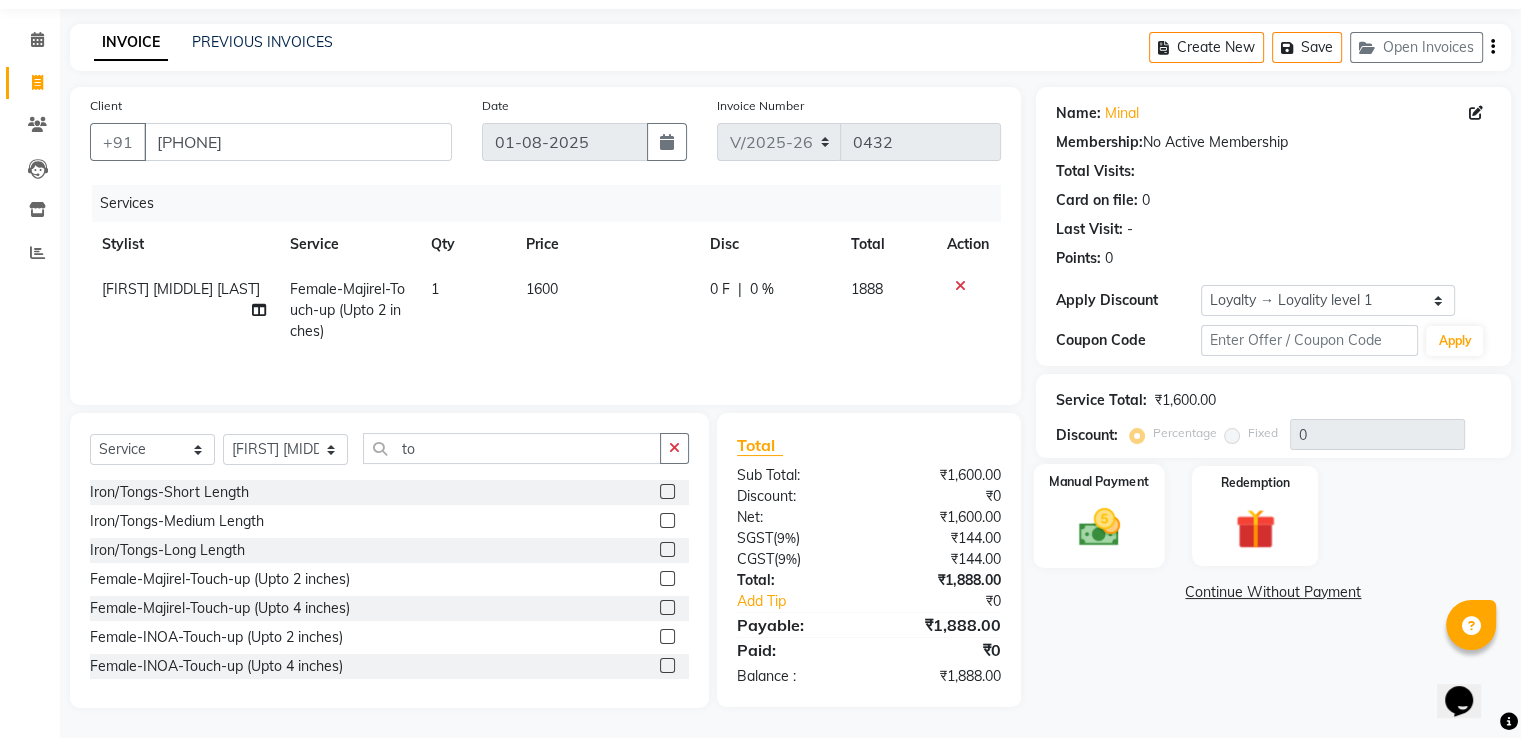 click 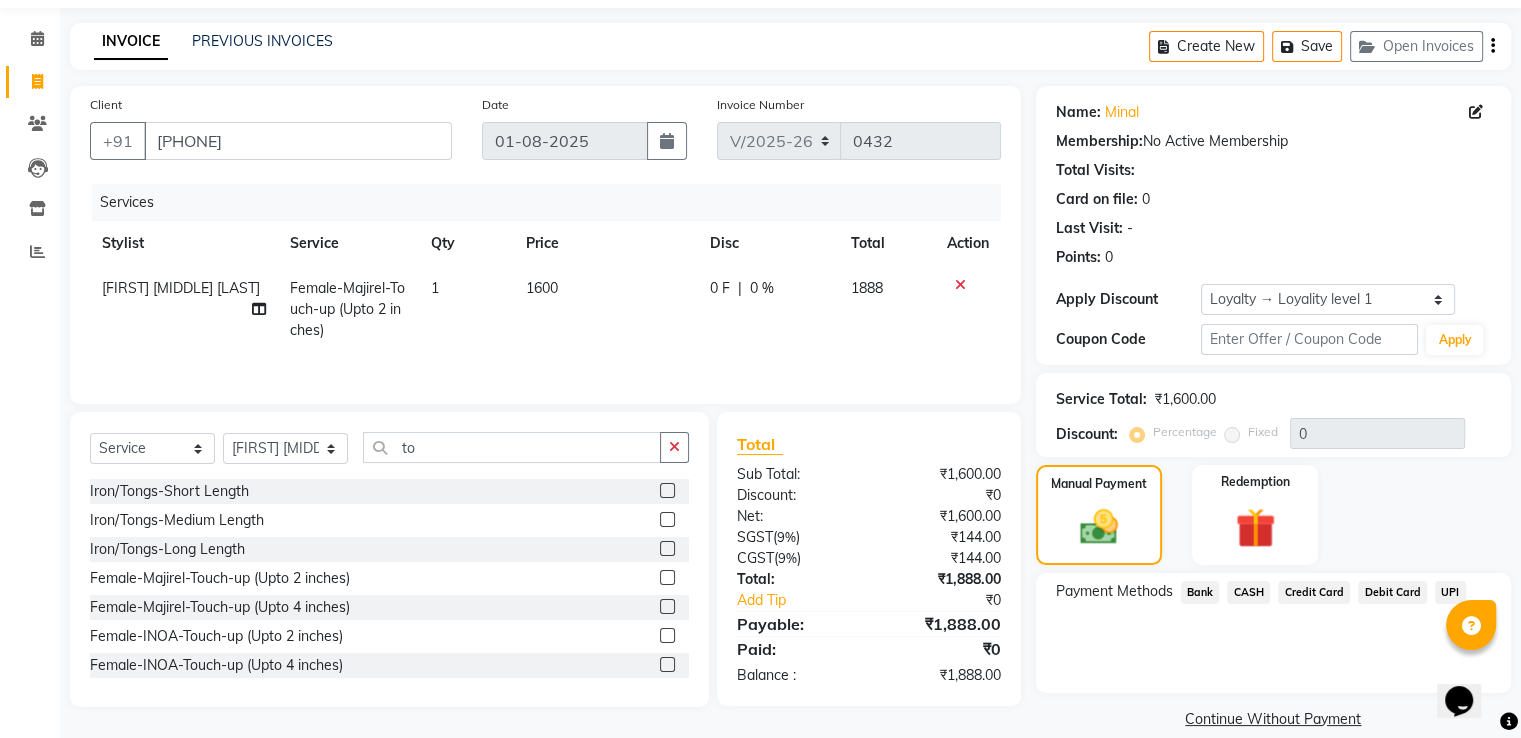 click on "UPI" 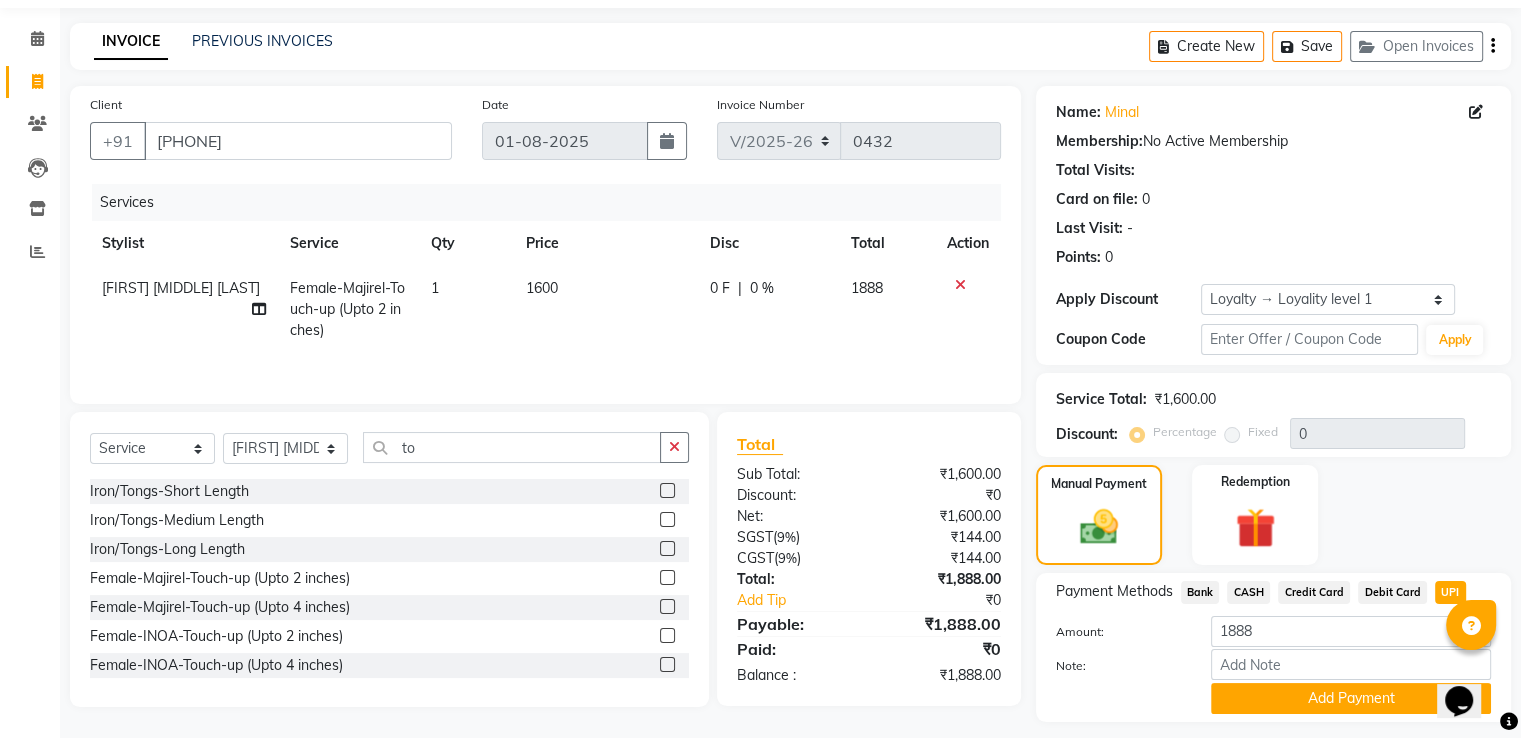 scroll, scrollTop: 120, scrollLeft: 0, axis: vertical 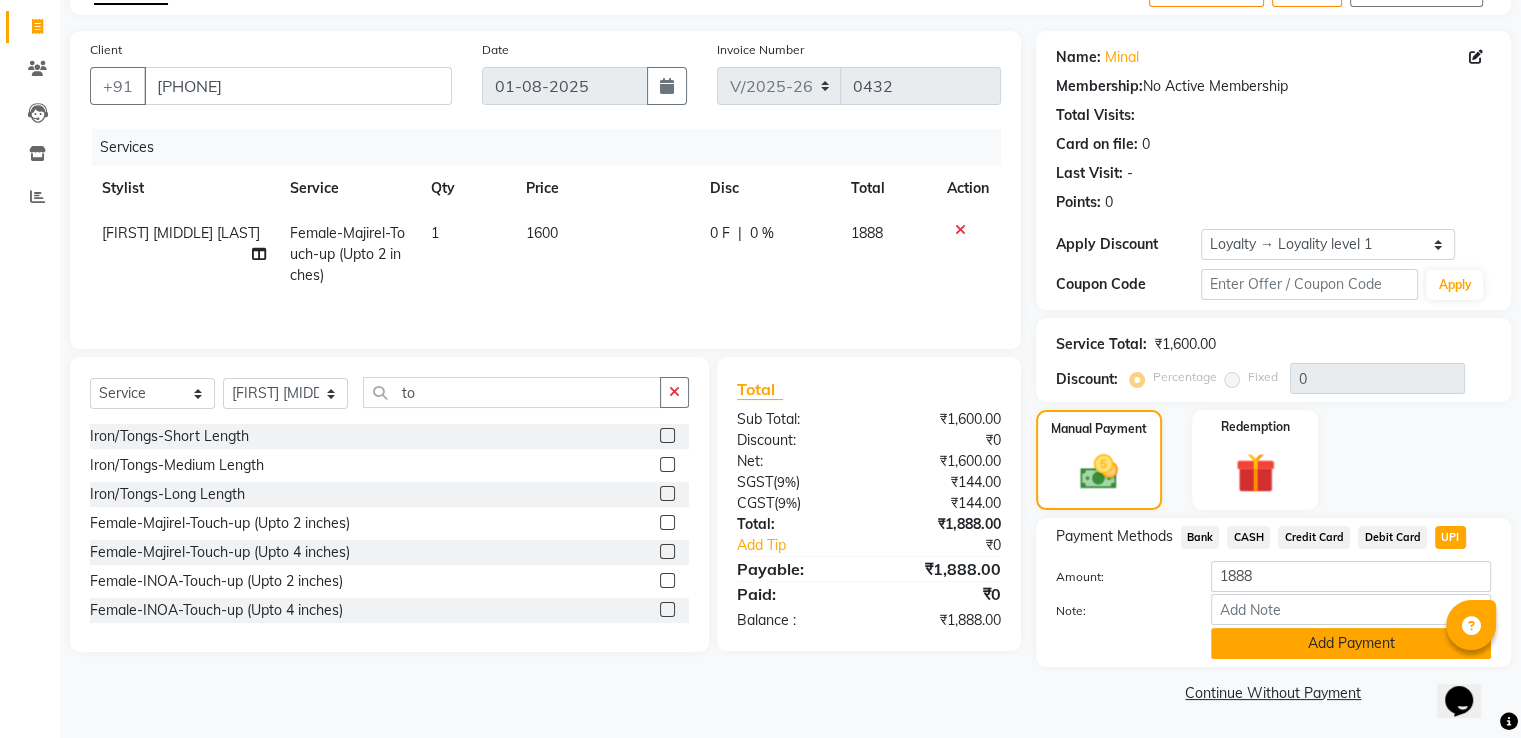 click on "Add Payment" 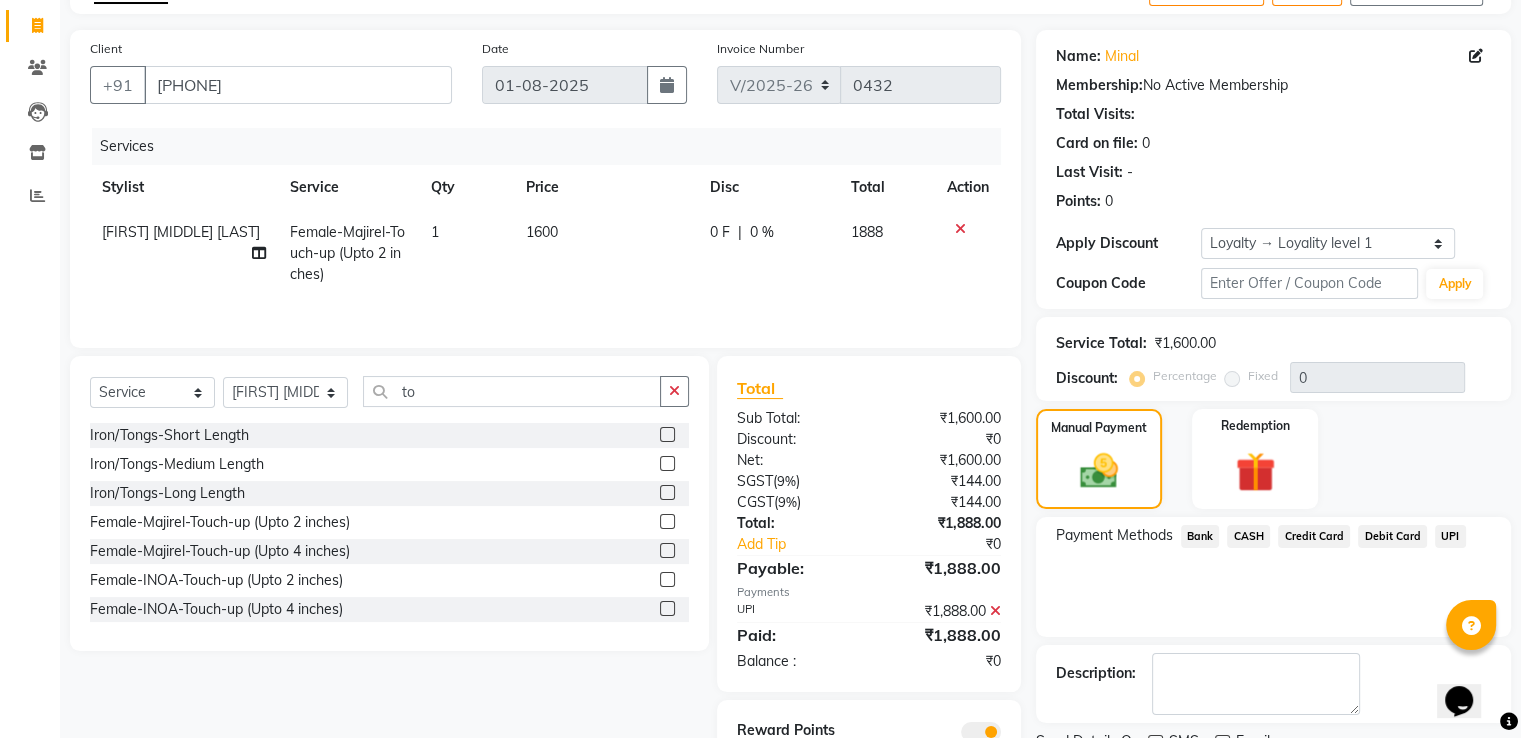 scroll, scrollTop: 205, scrollLeft: 0, axis: vertical 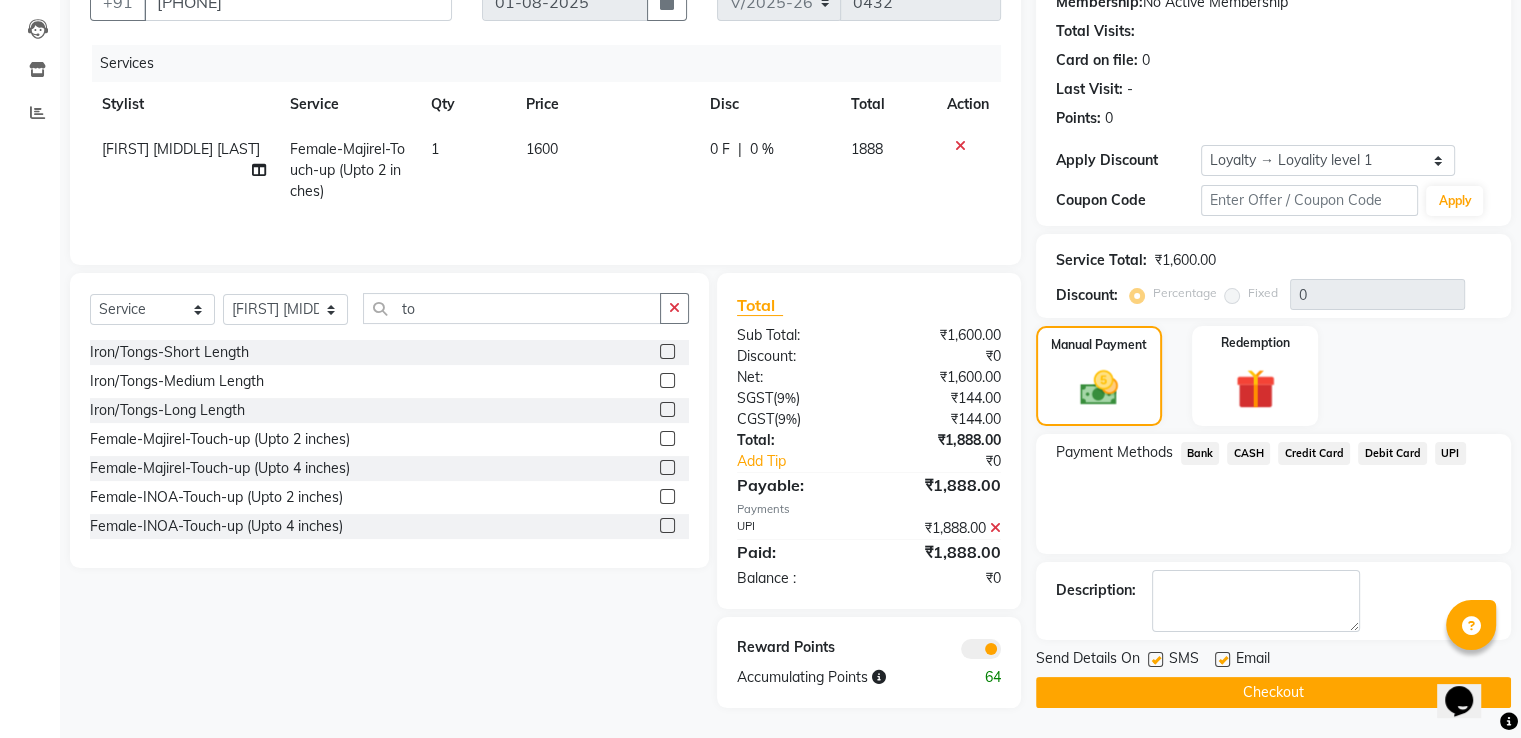 click on "Checkout" 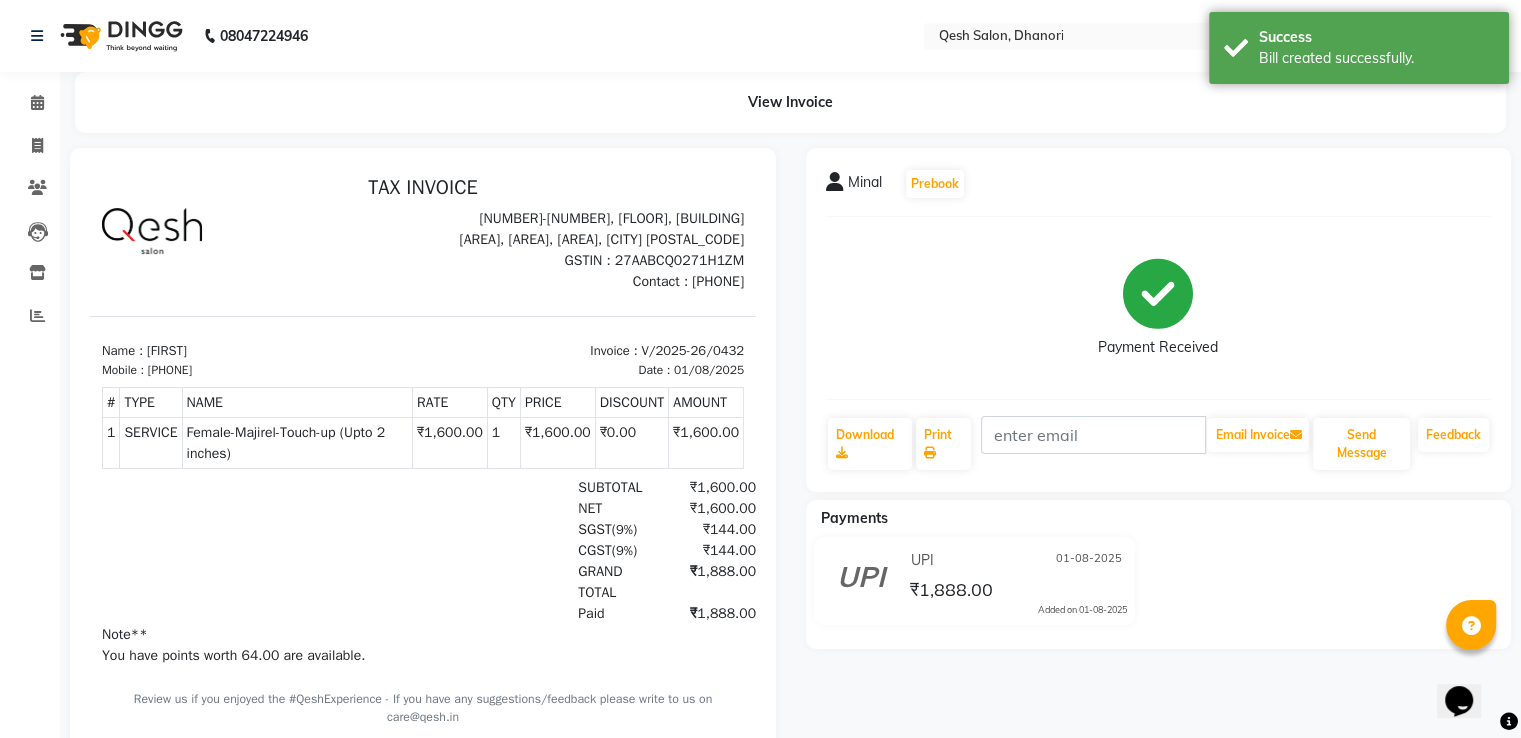scroll, scrollTop: 0, scrollLeft: 0, axis: both 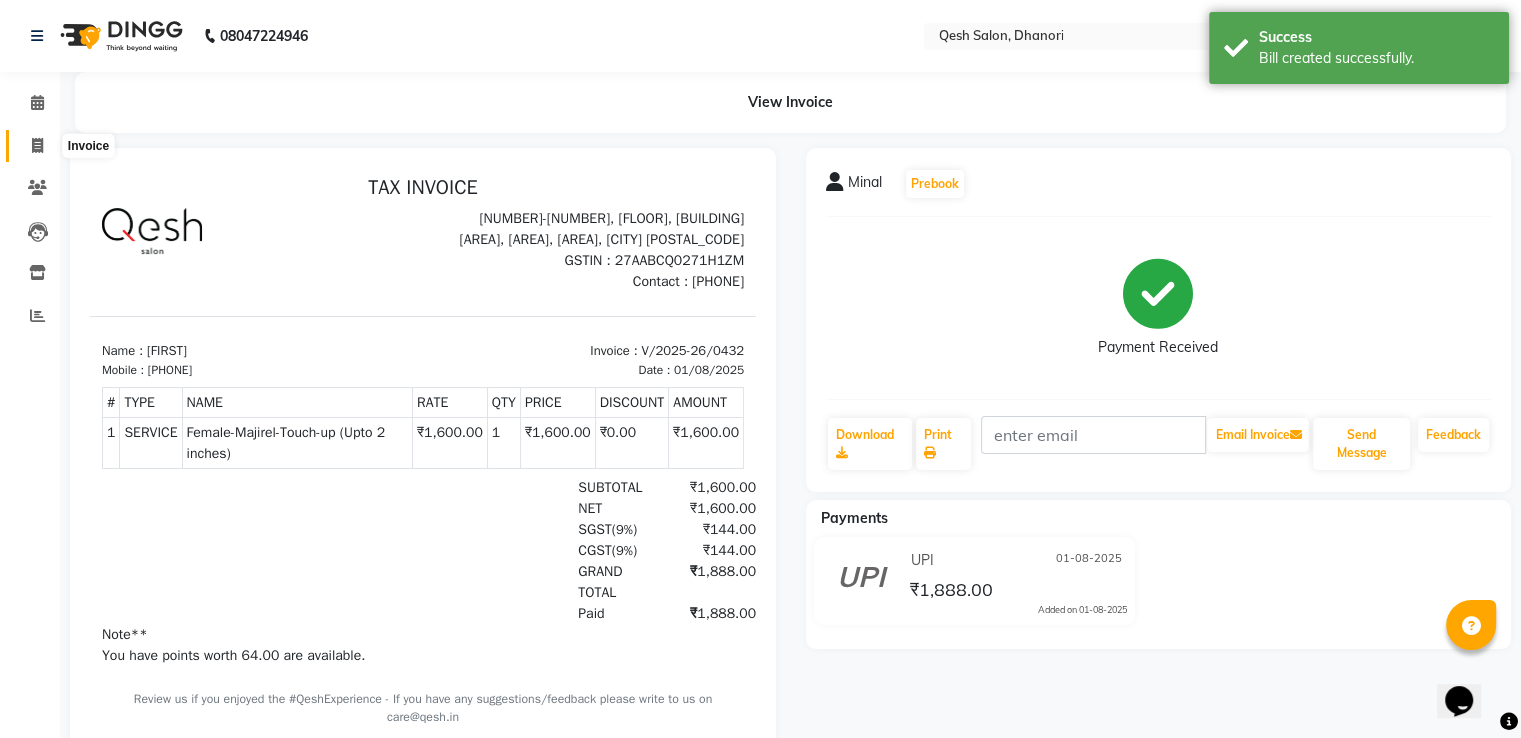 click 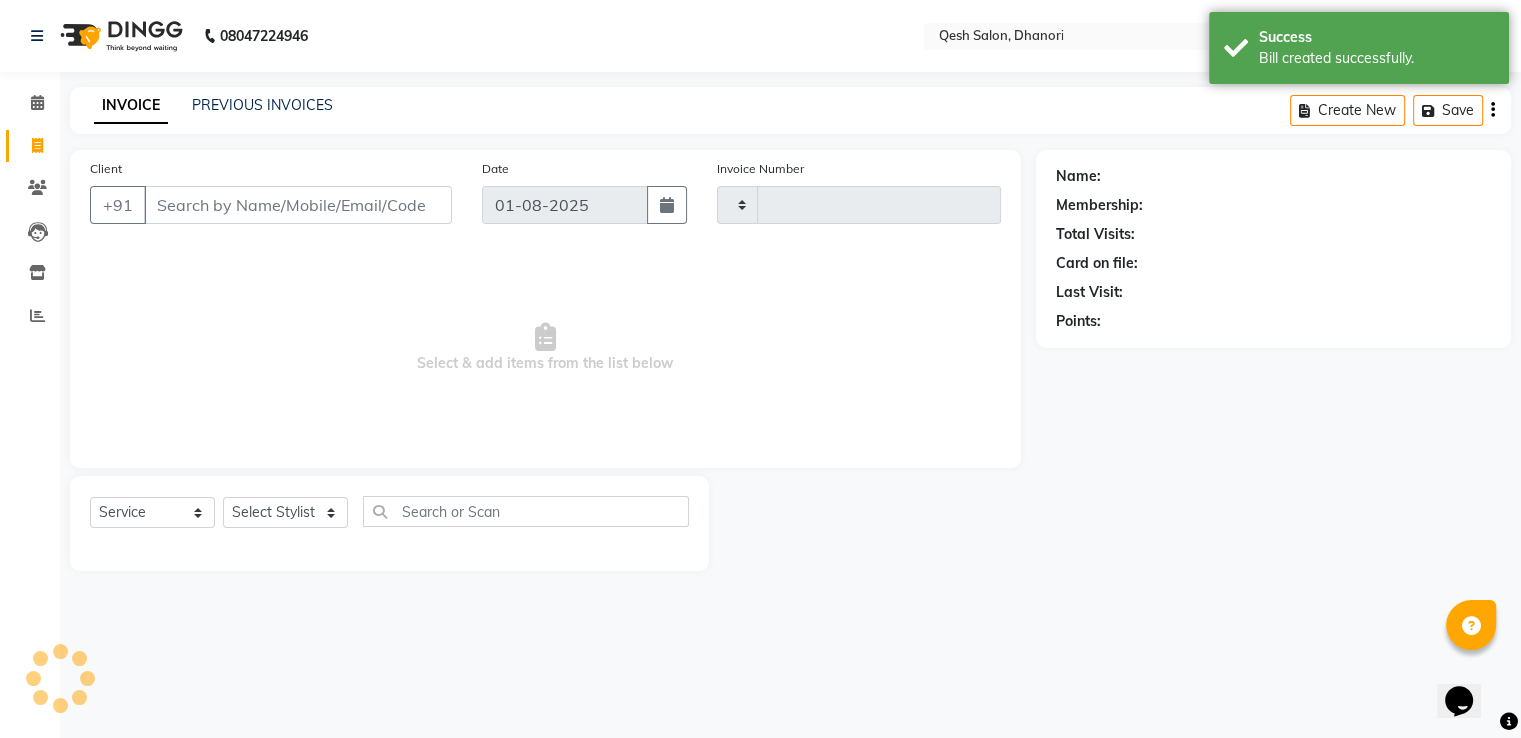 type on "0433" 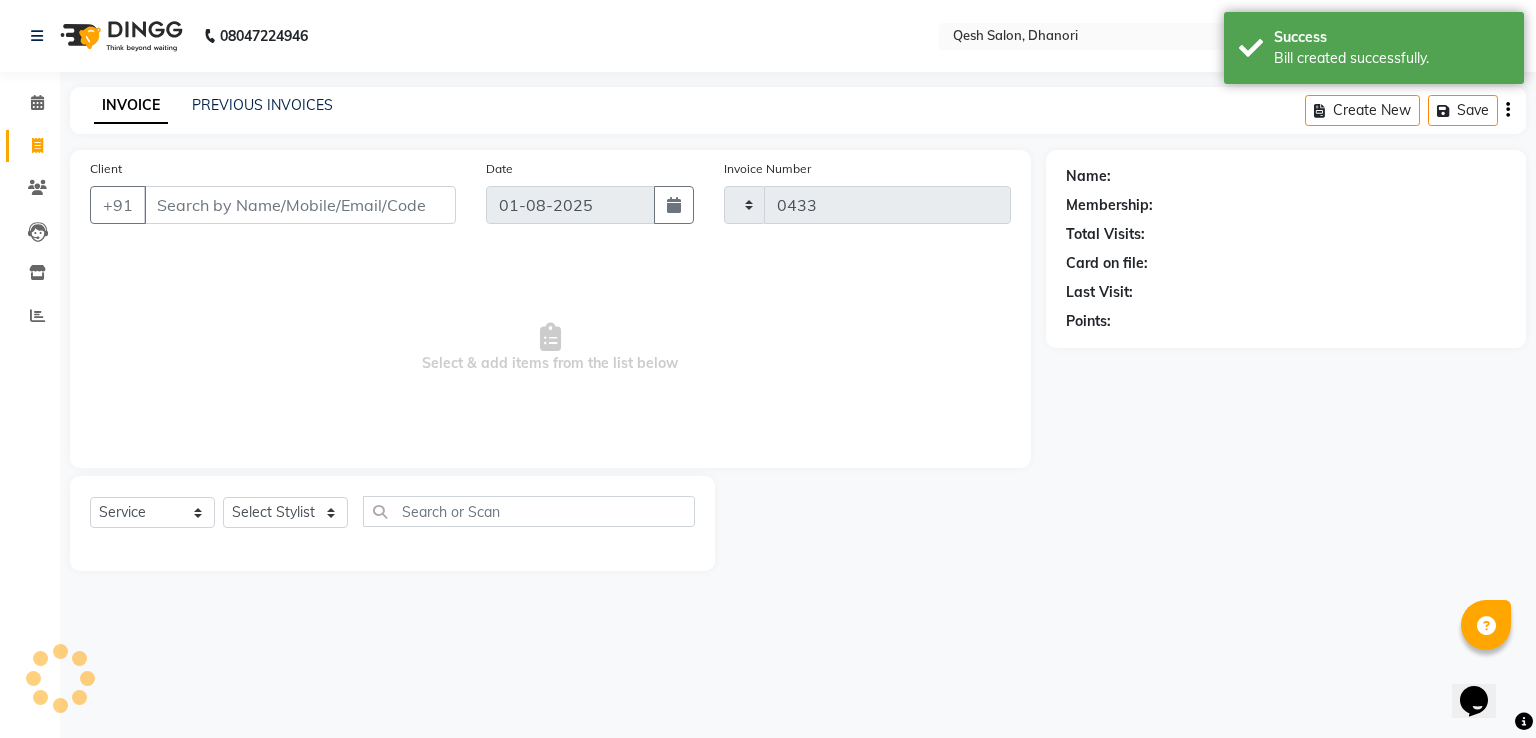 select on "7641" 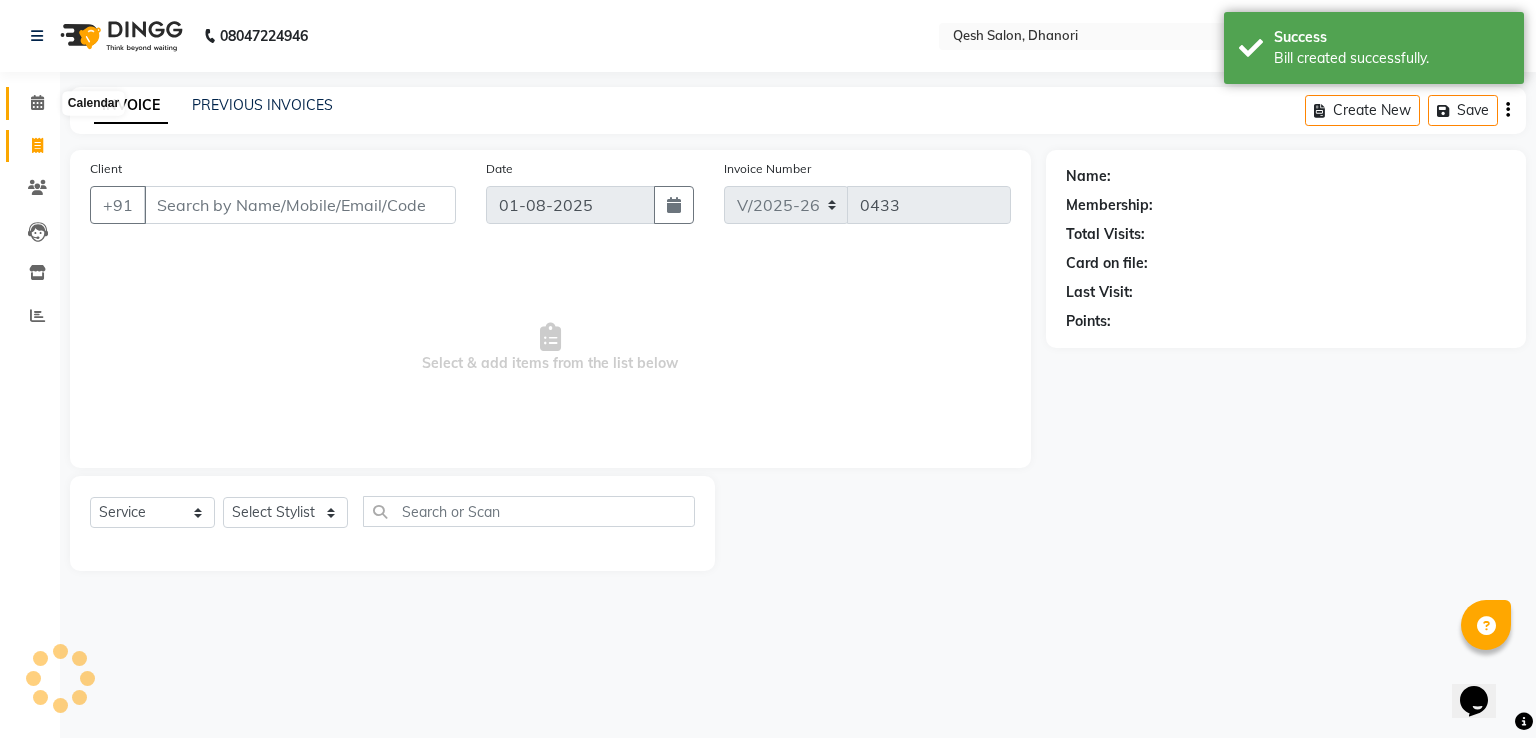 click 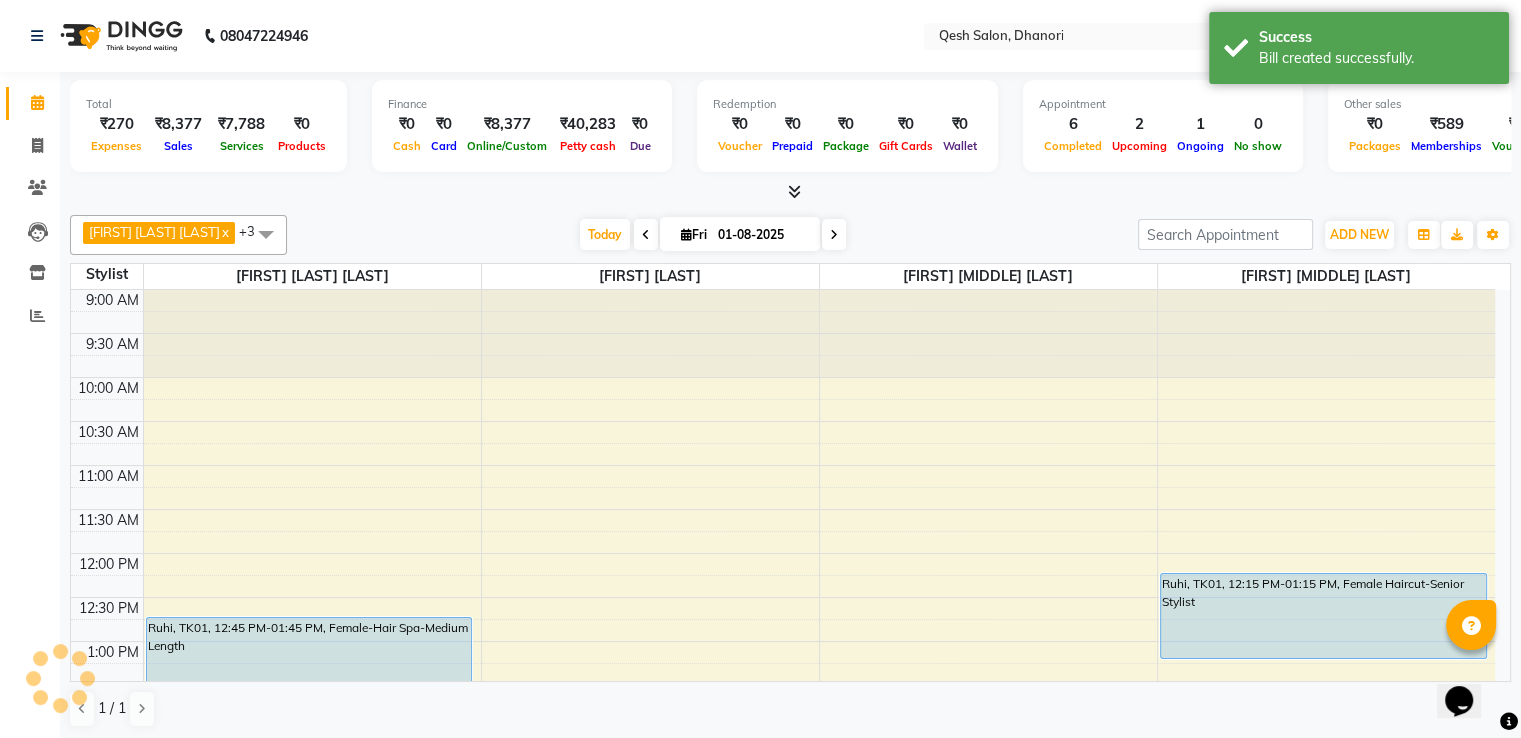 scroll, scrollTop: 0, scrollLeft: 0, axis: both 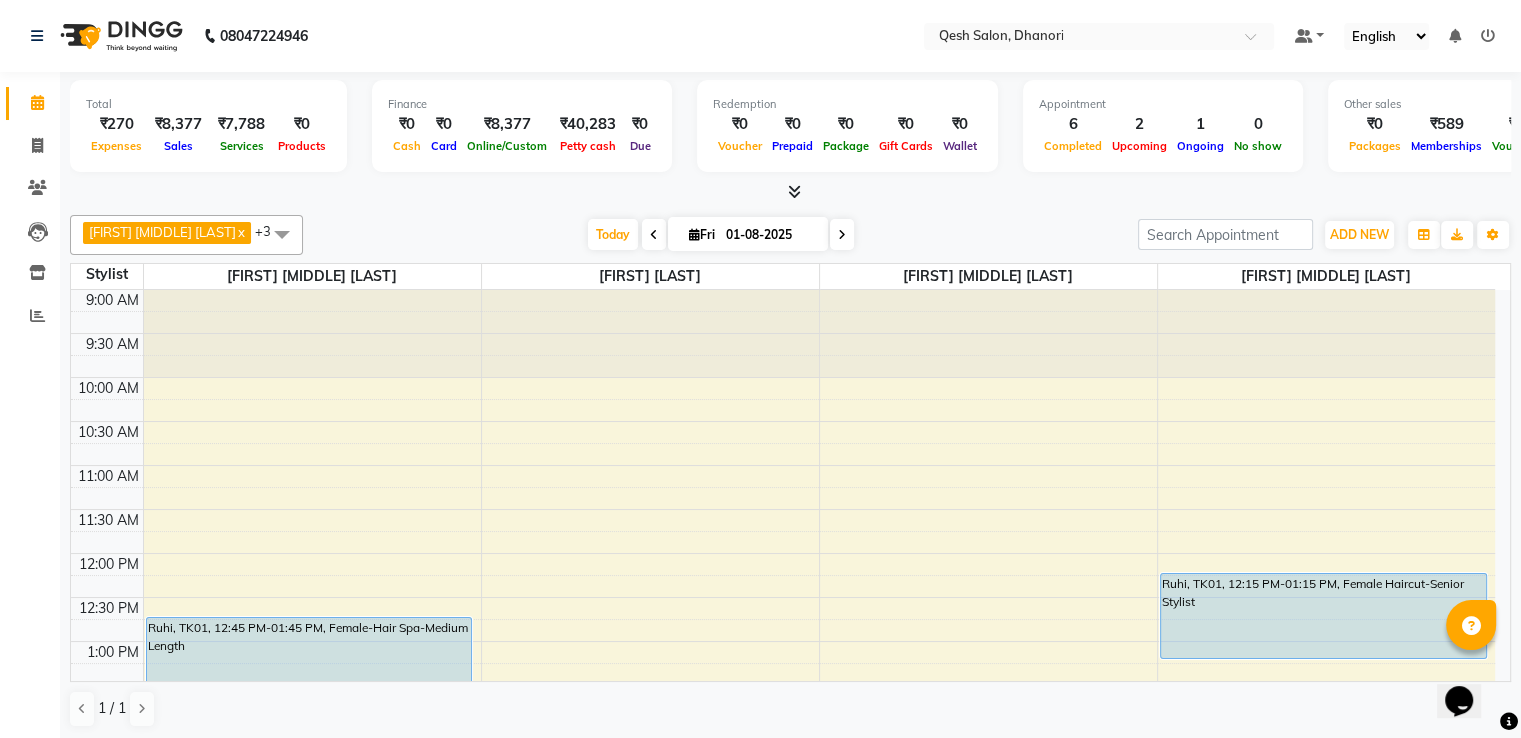 click on "₹8,377" at bounding box center [178, 124] 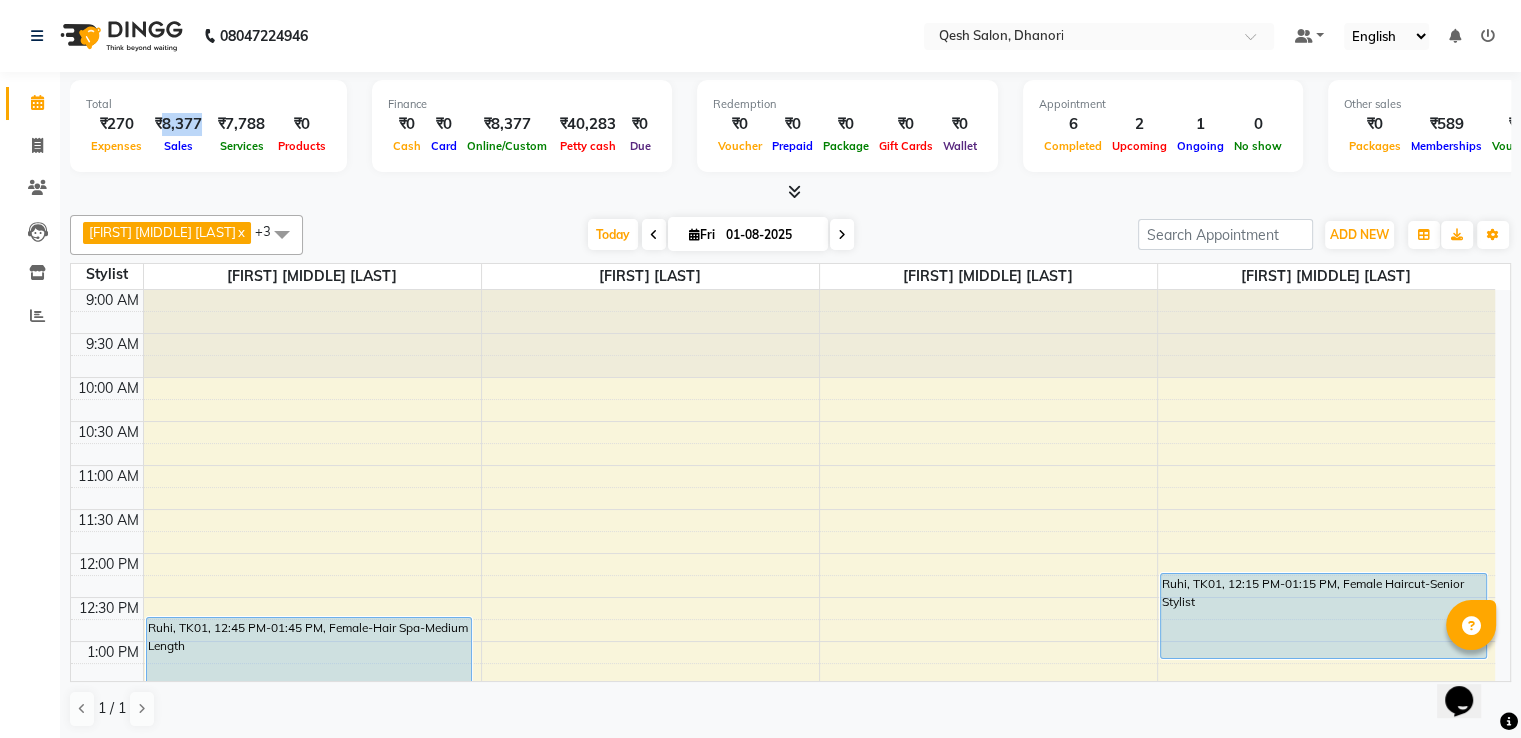 click on "₹8,377" at bounding box center [178, 124] 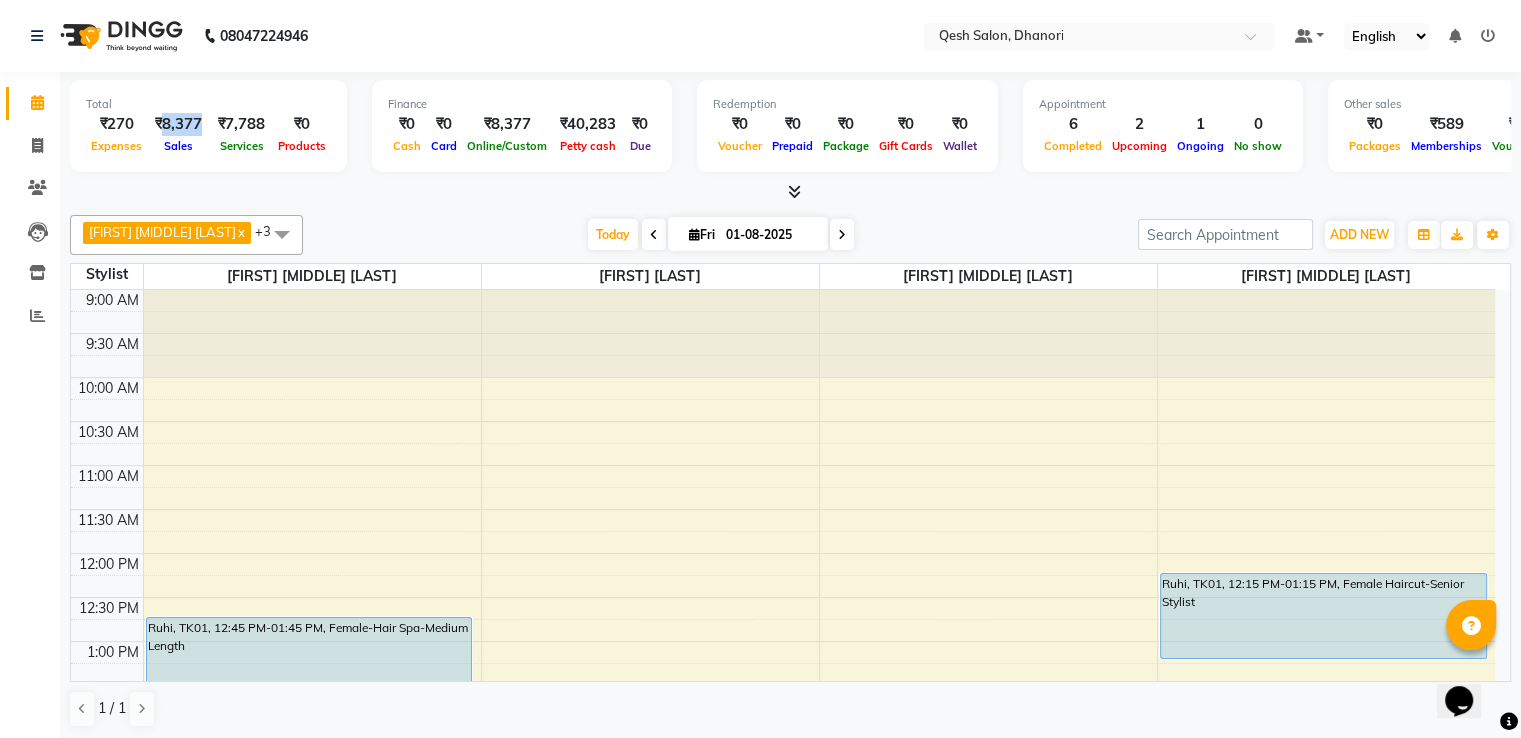 copy on "8,377" 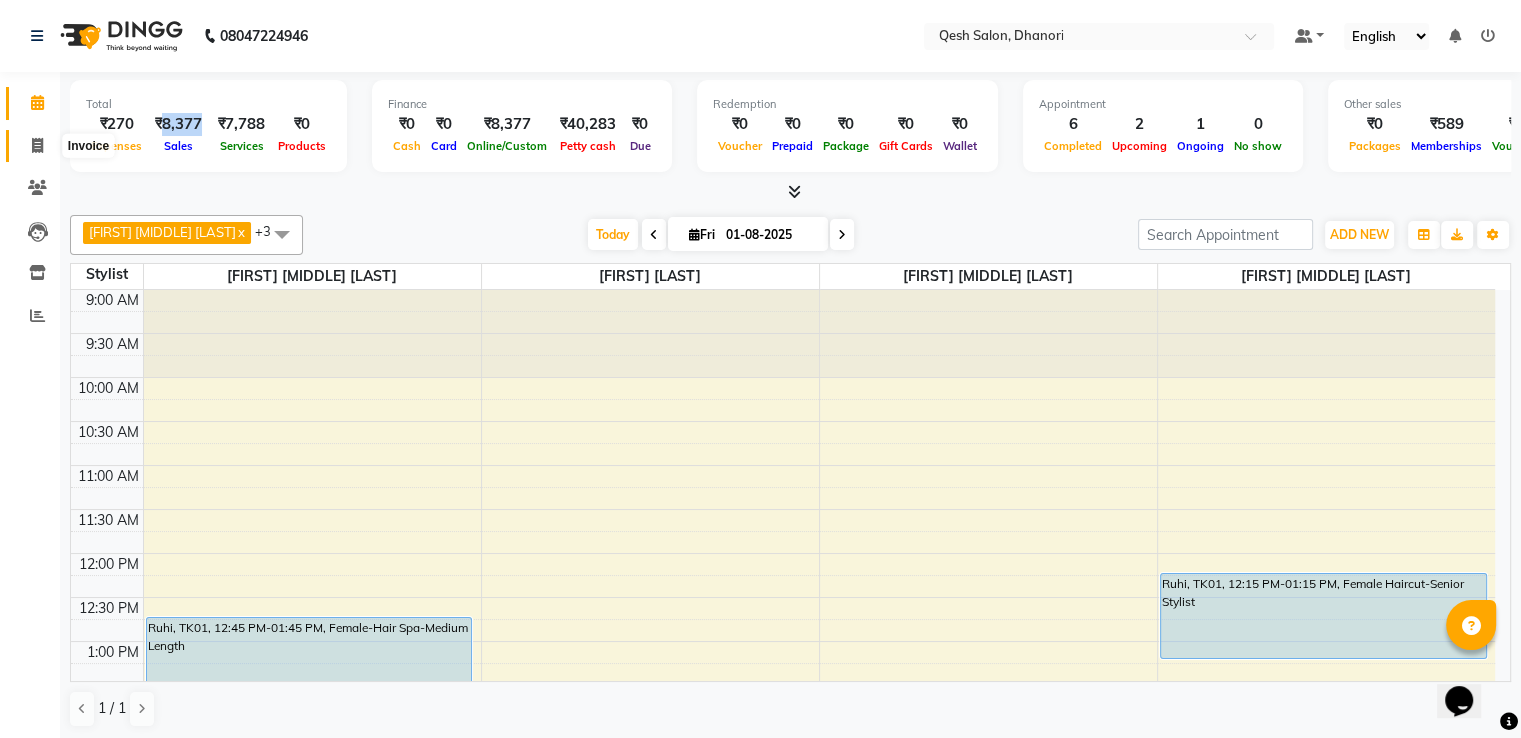 click 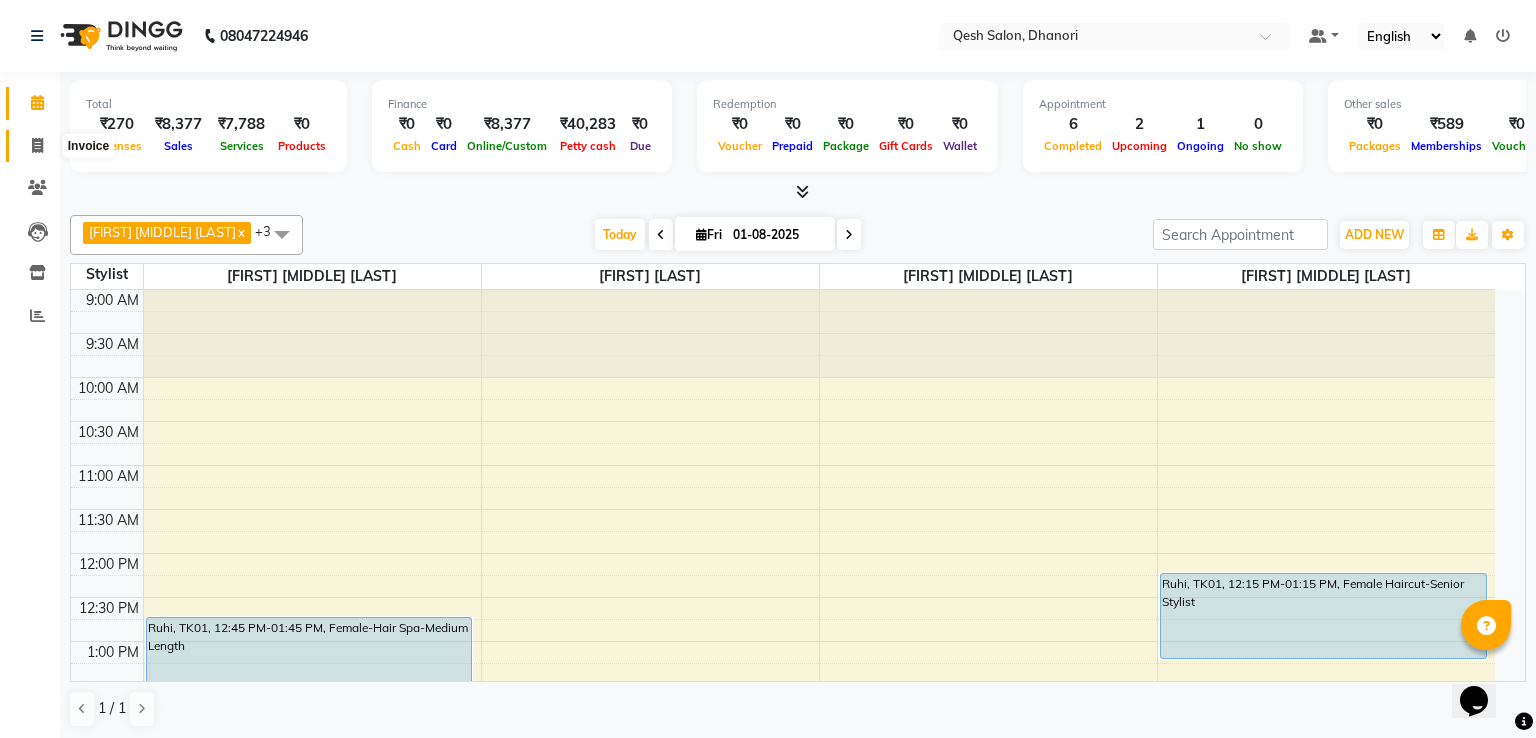 select on "service" 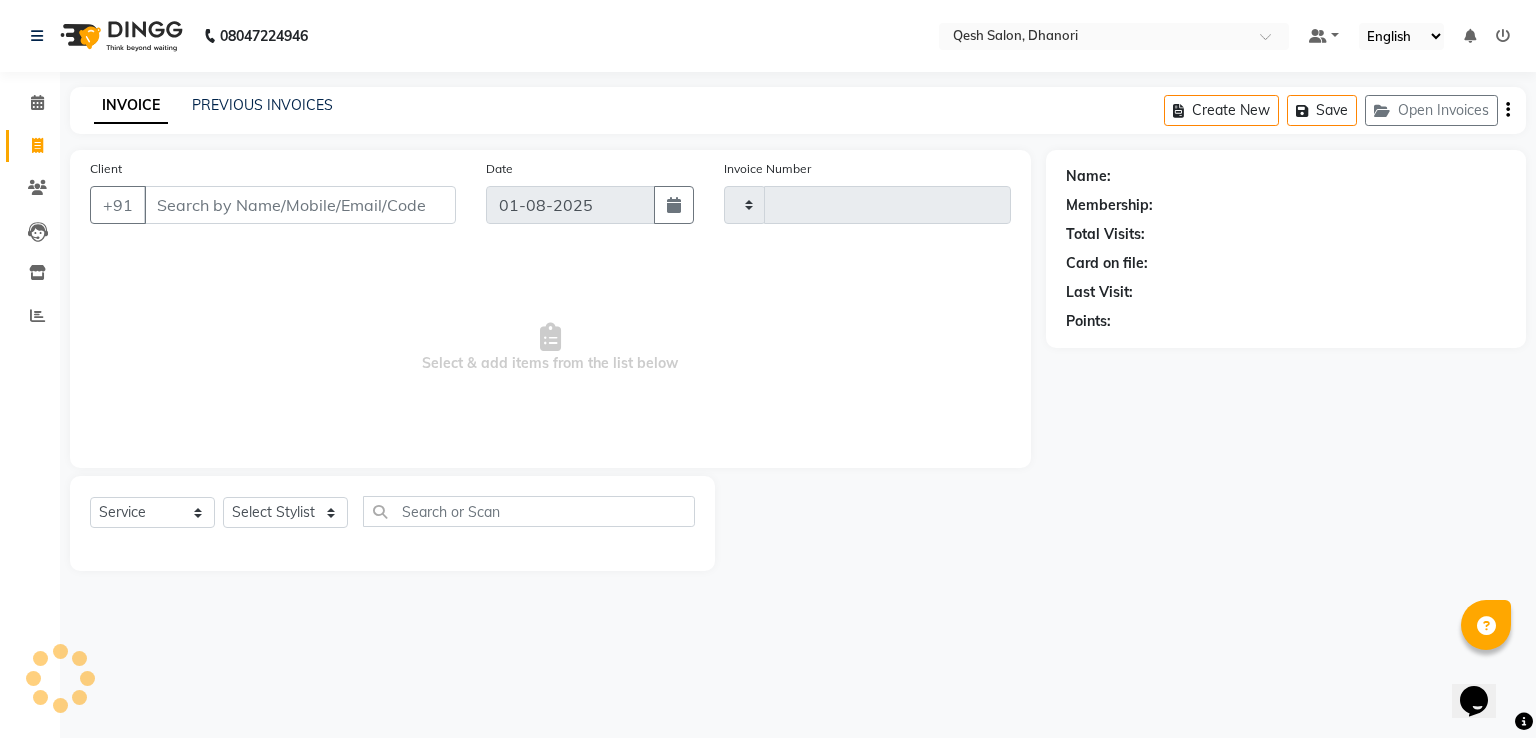 type on "0433" 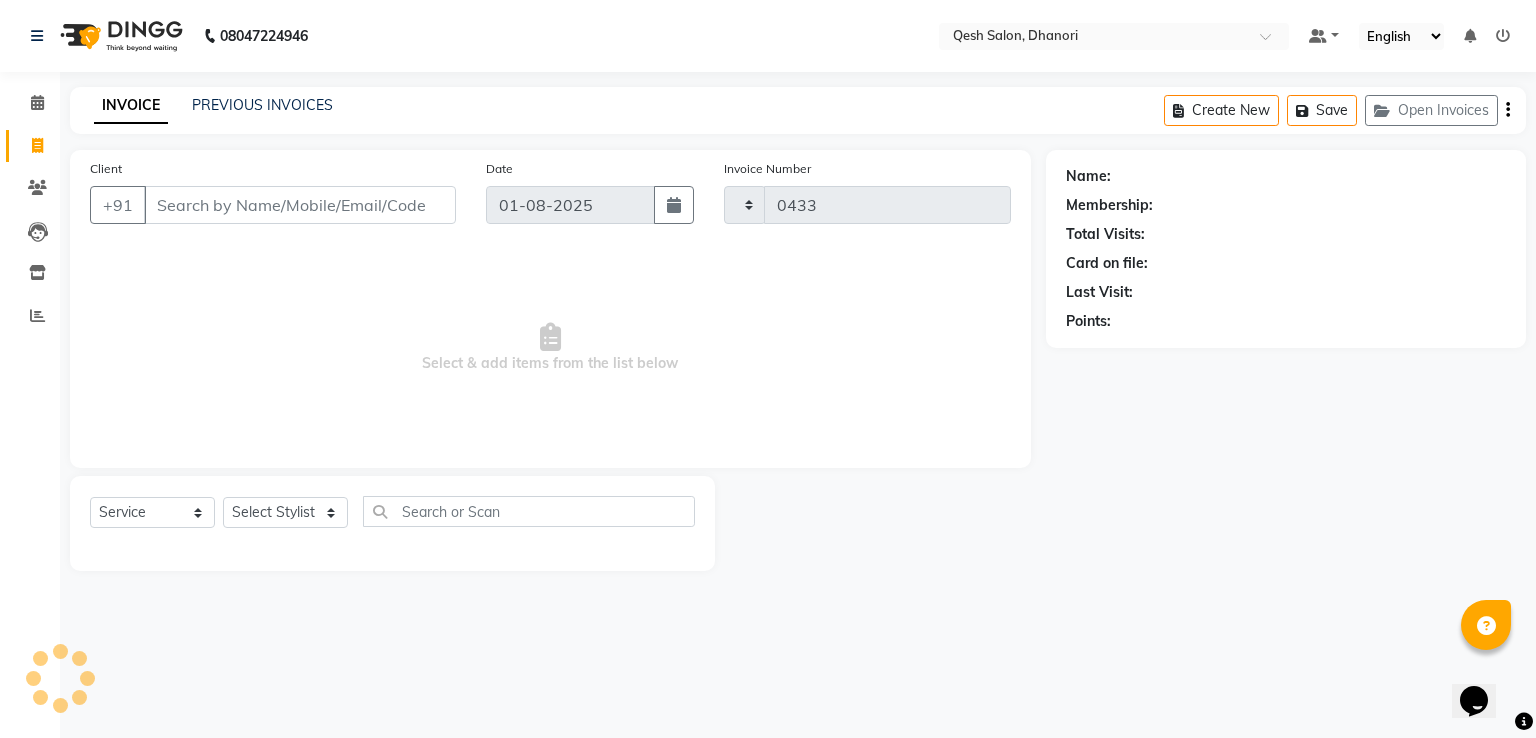 select on "7641" 